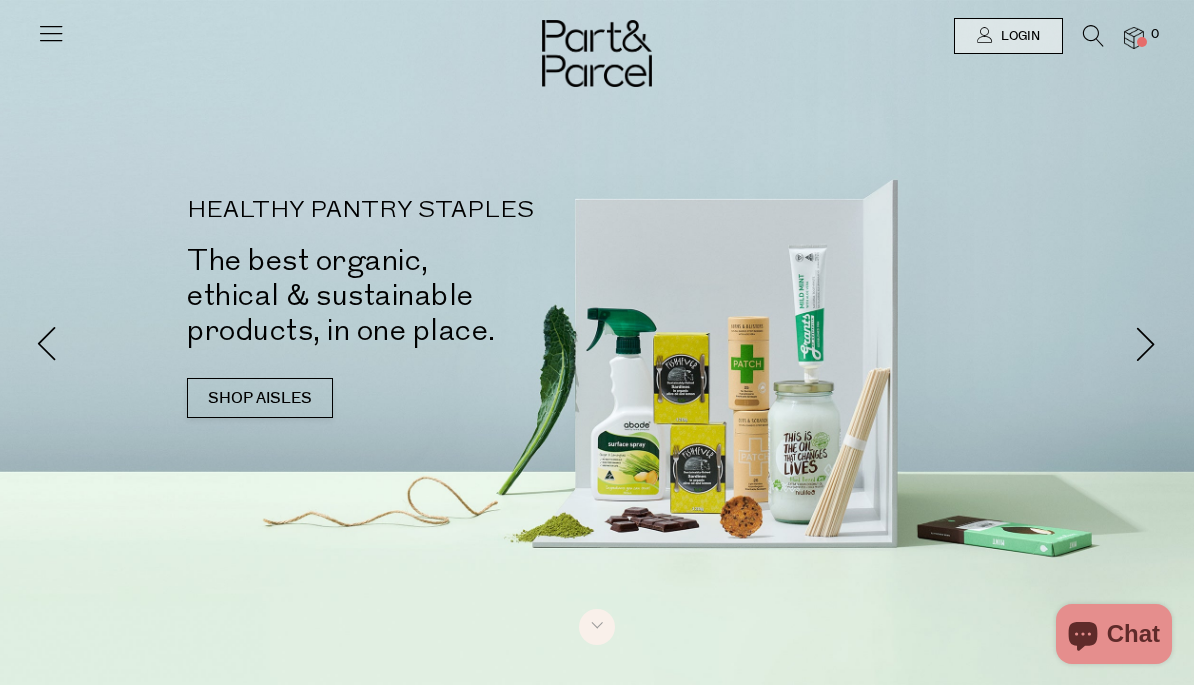 scroll, scrollTop: 0, scrollLeft: 0, axis: both 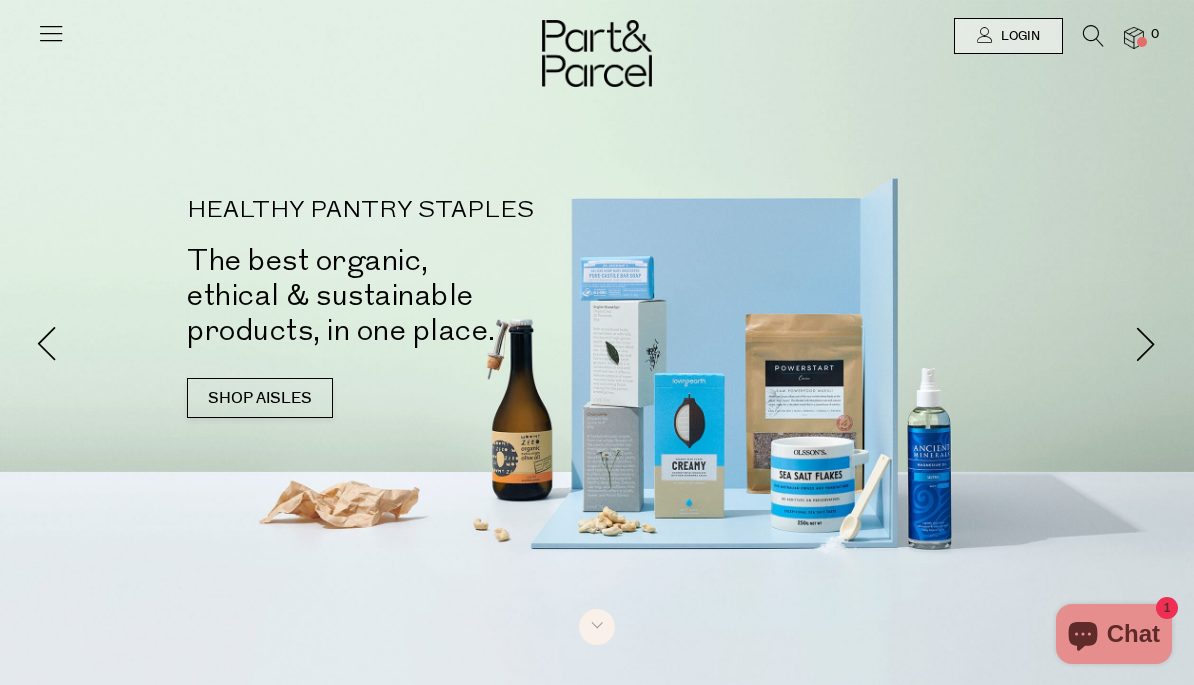click at bounding box center [51, 33] 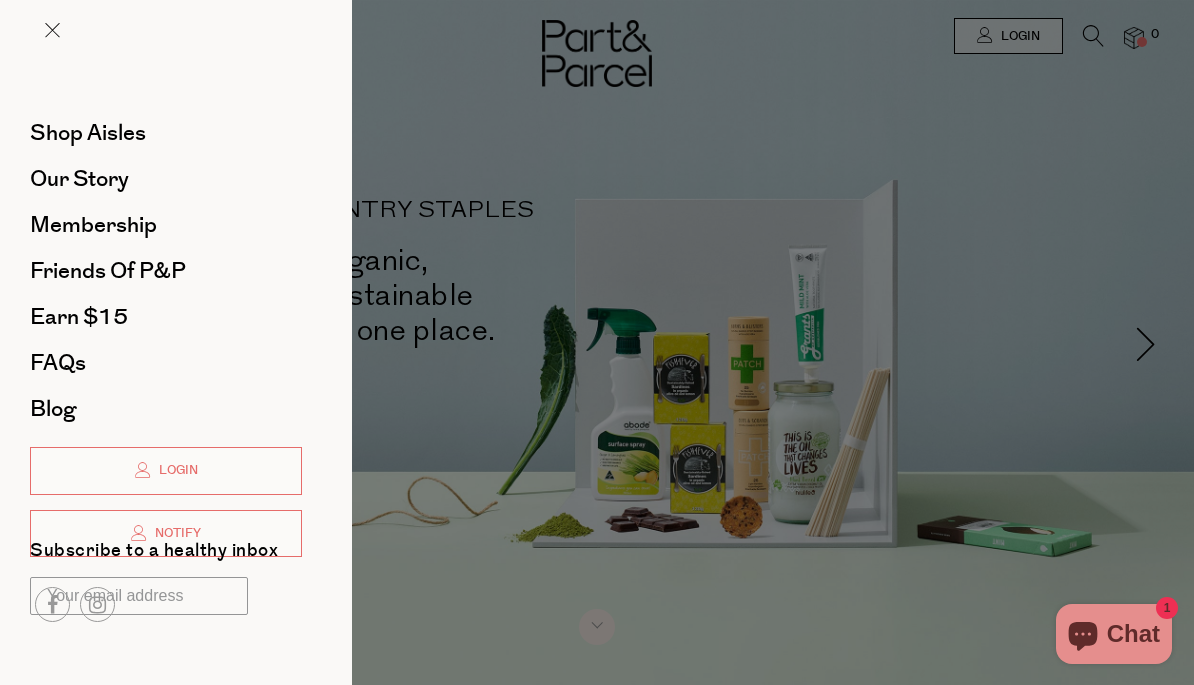 click on "Shop Aisles" at bounding box center (88, 133) 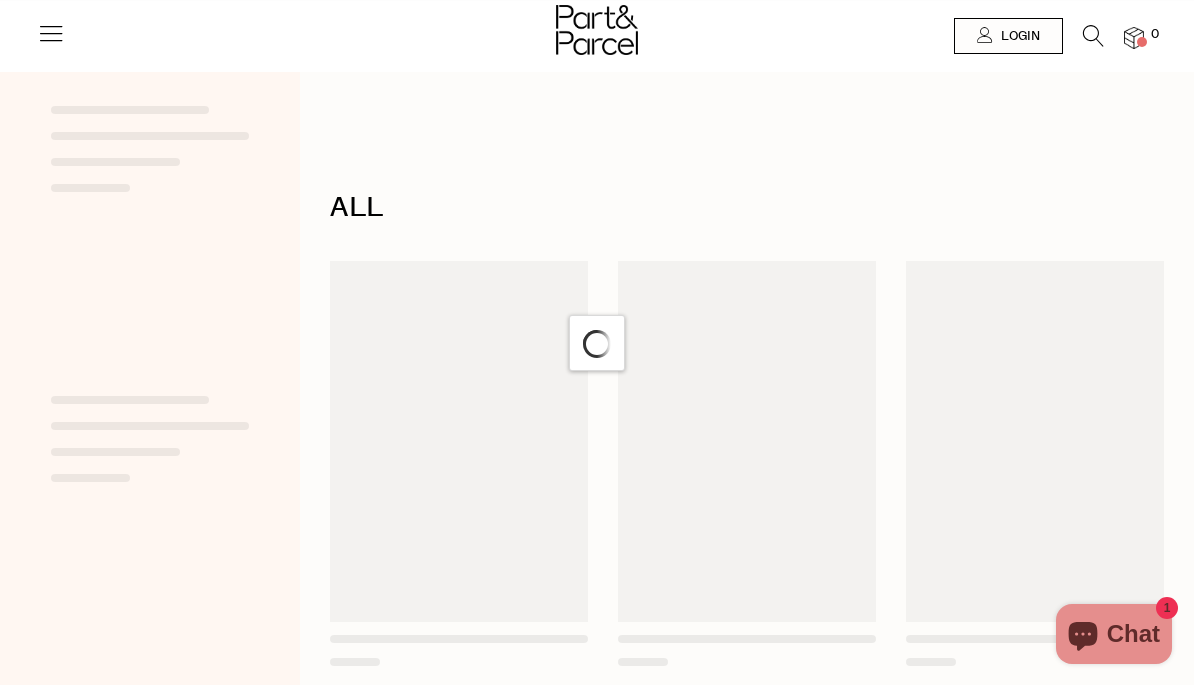 scroll, scrollTop: 0, scrollLeft: 0, axis: both 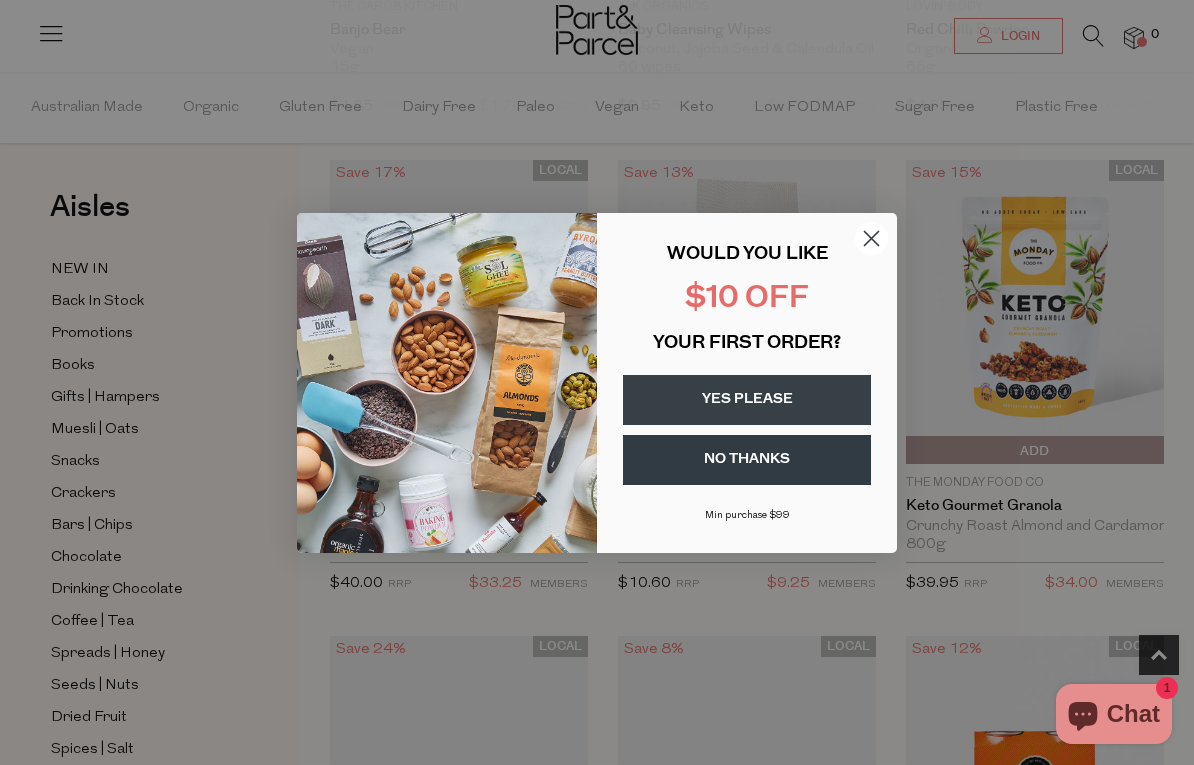 click 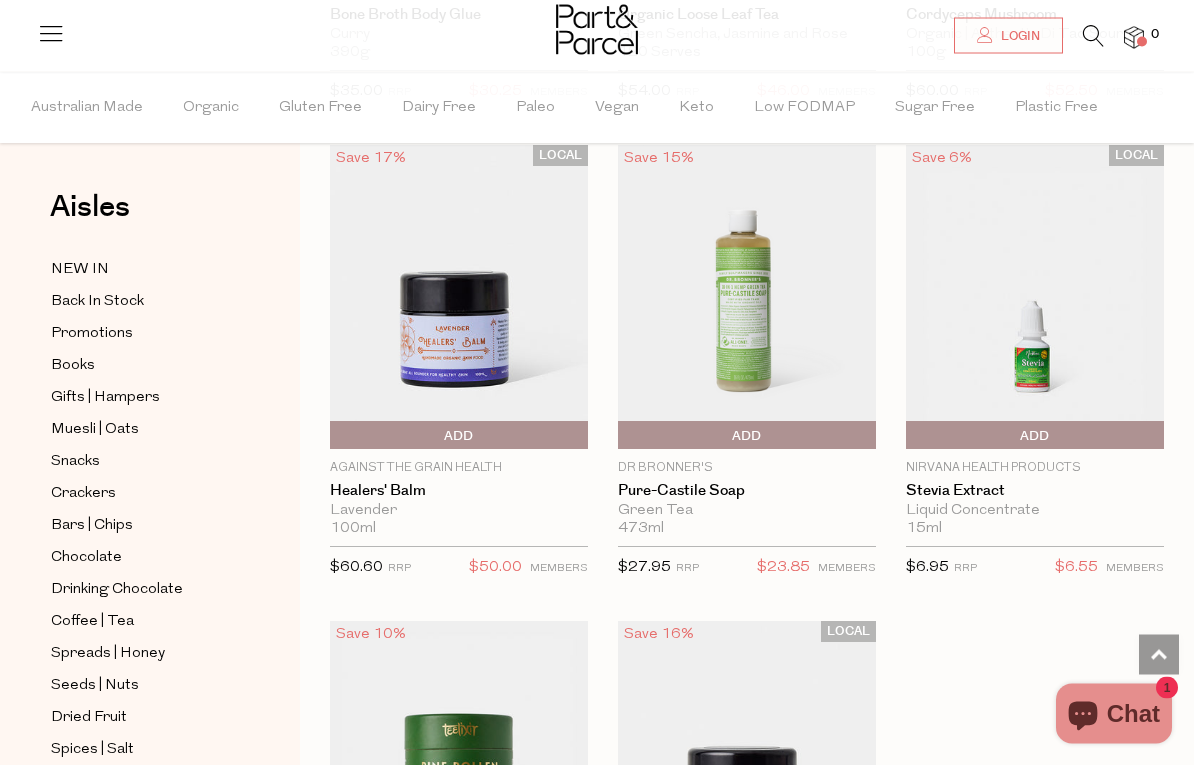 scroll, scrollTop: 7262, scrollLeft: 0, axis: vertical 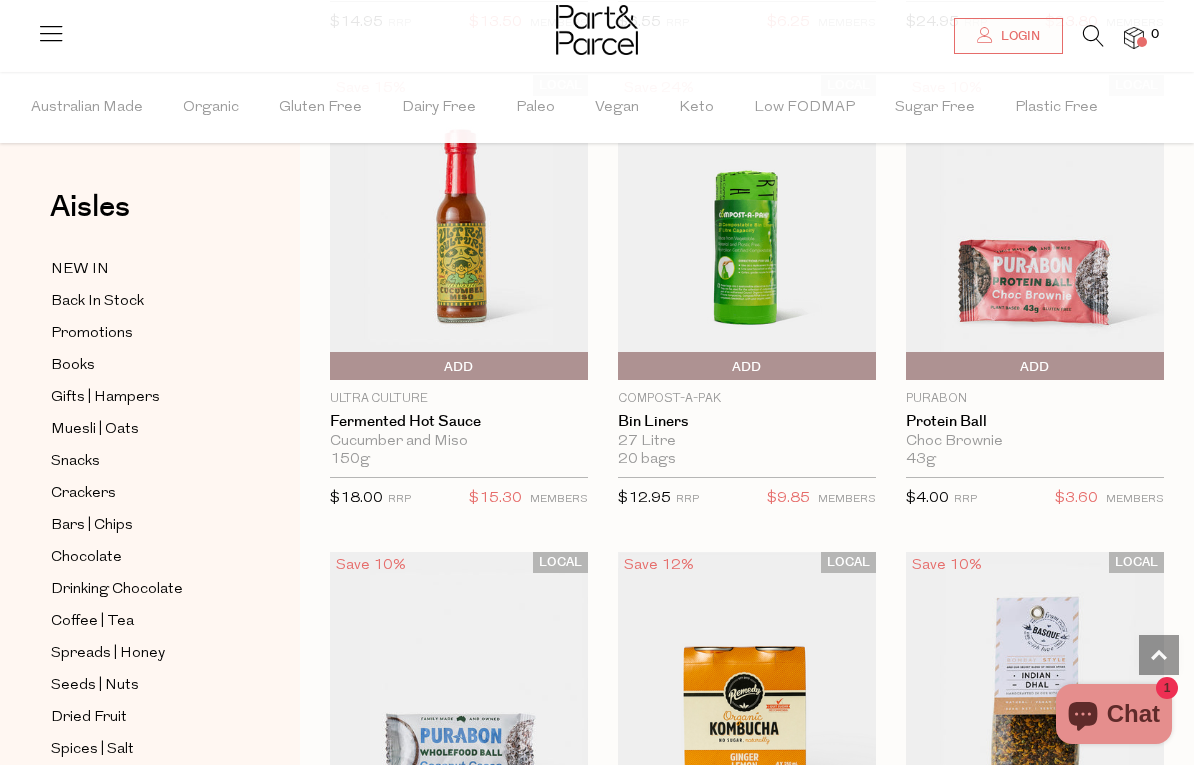 click on "Add To Parcel" at bounding box center (1035, 367) 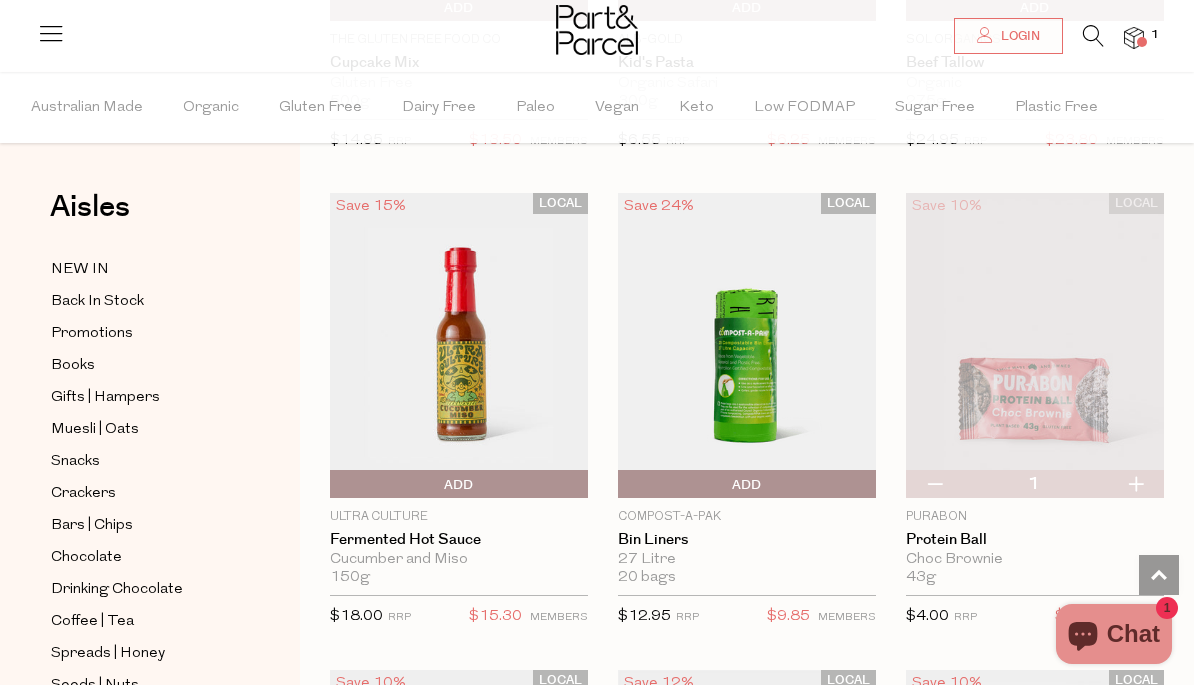 scroll, scrollTop: 28173, scrollLeft: 0, axis: vertical 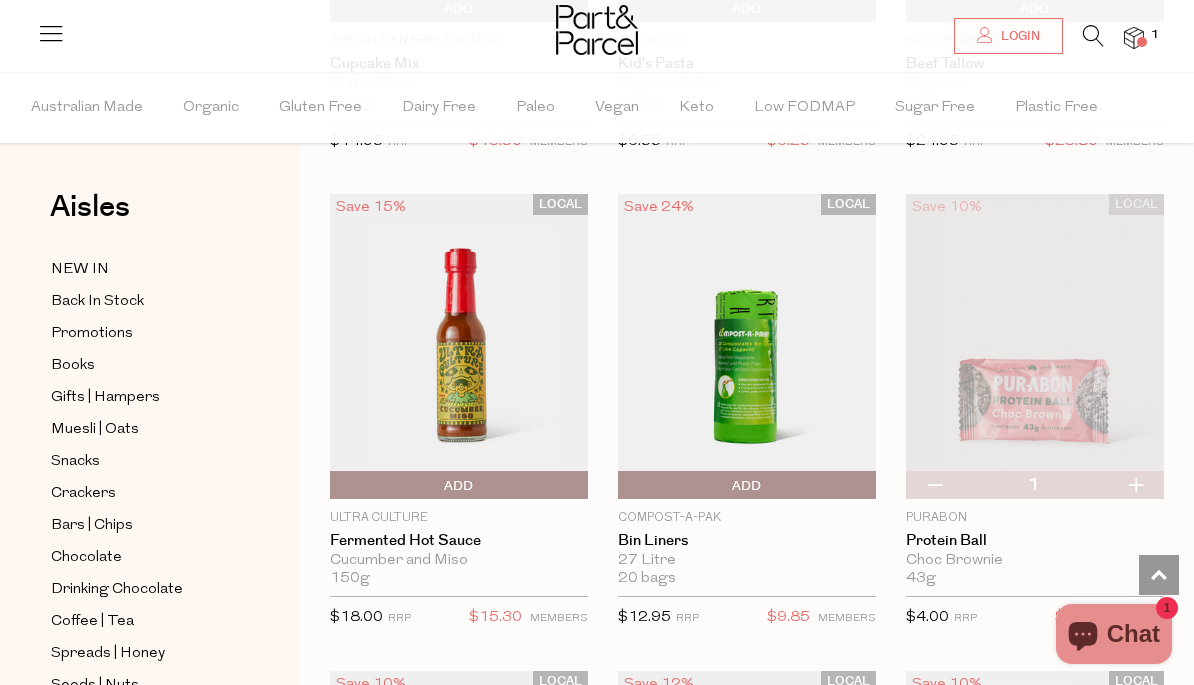 click on "Protein Ball" at bounding box center [1035, 541] 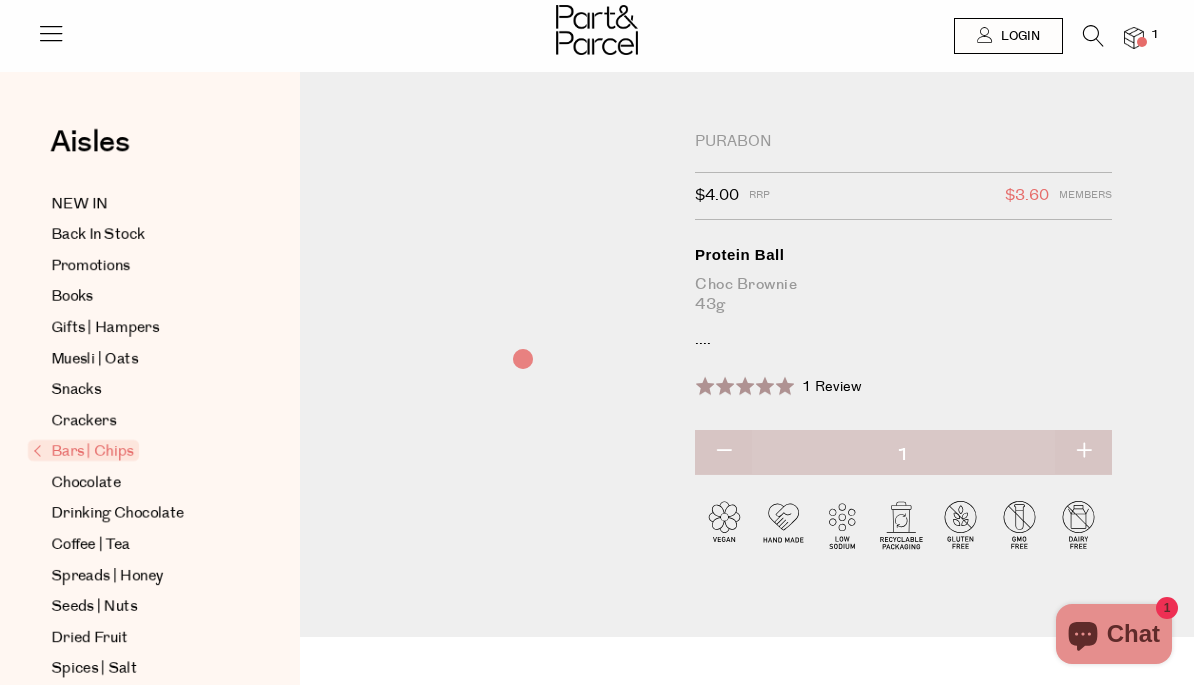 scroll, scrollTop: 0, scrollLeft: 0, axis: both 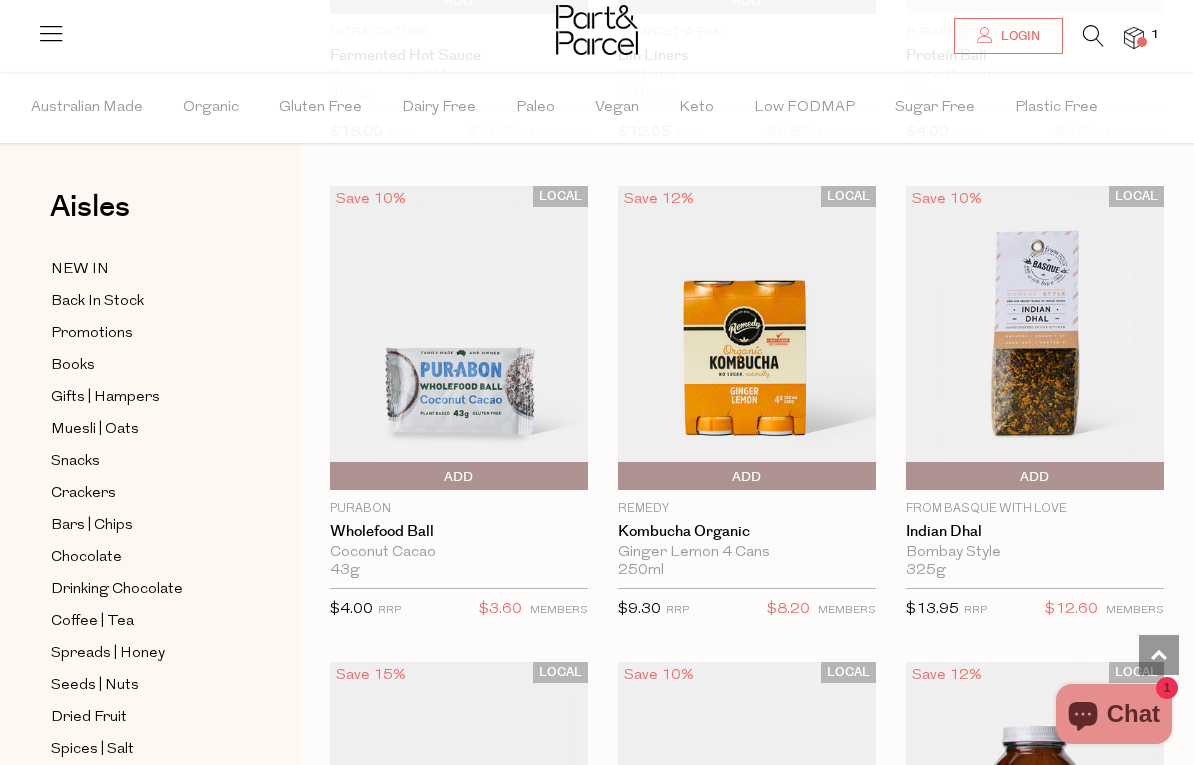 click at bounding box center (459, 338) 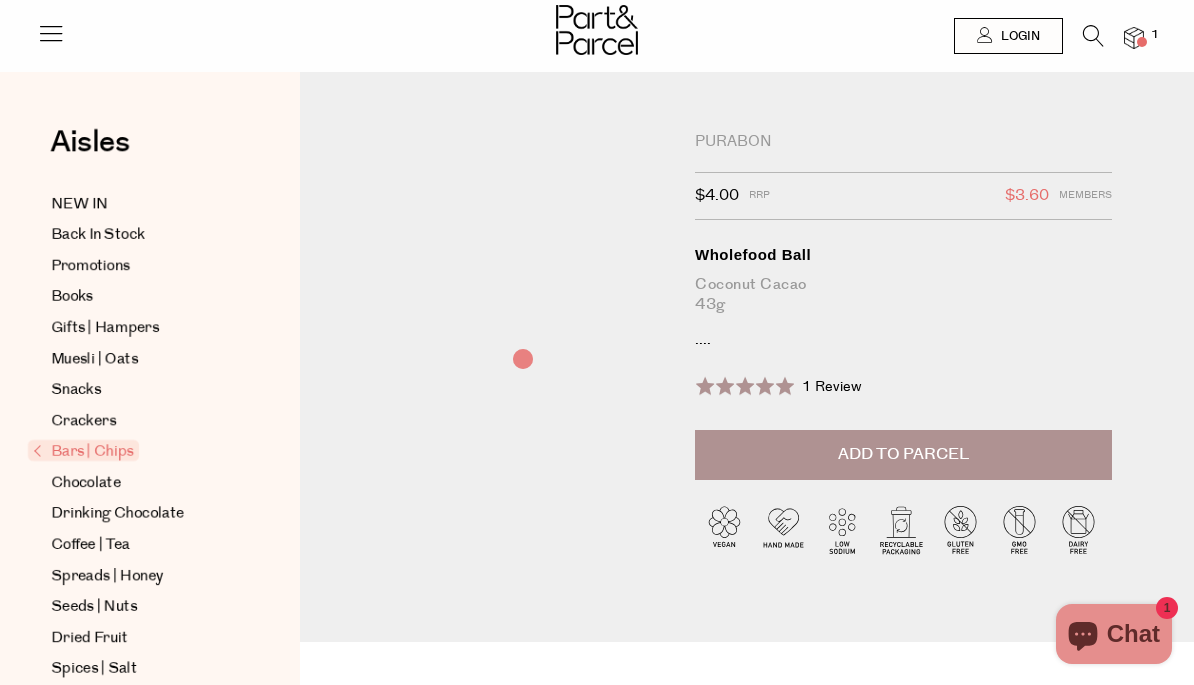 scroll, scrollTop: 0, scrollLeft: 0, axis: both 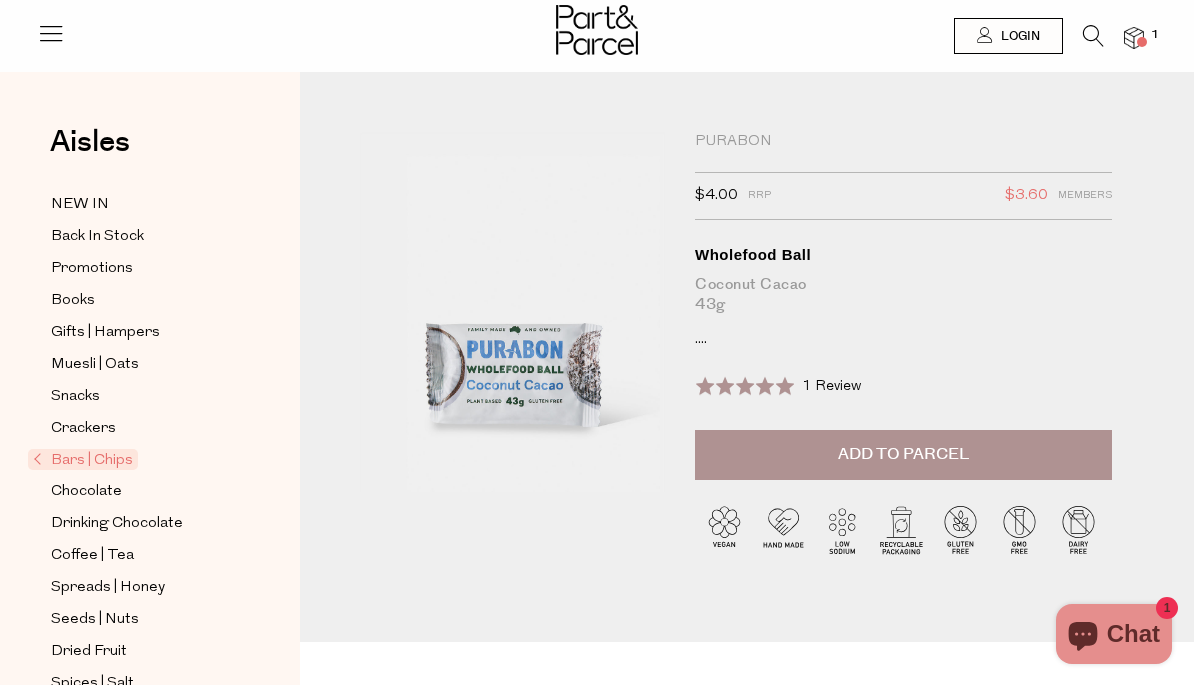 click on "Add to Parcel" at bounding box center [903, 455] 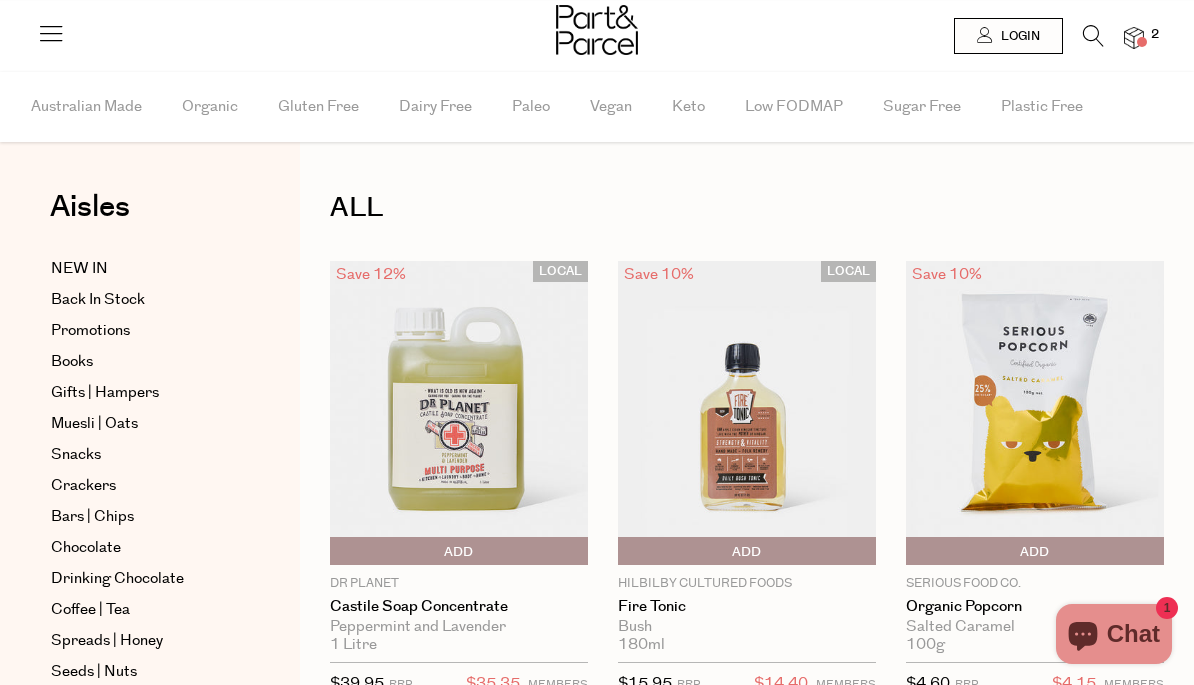scroll, scrollTop: 0, scrollLeft: 0, axis: both 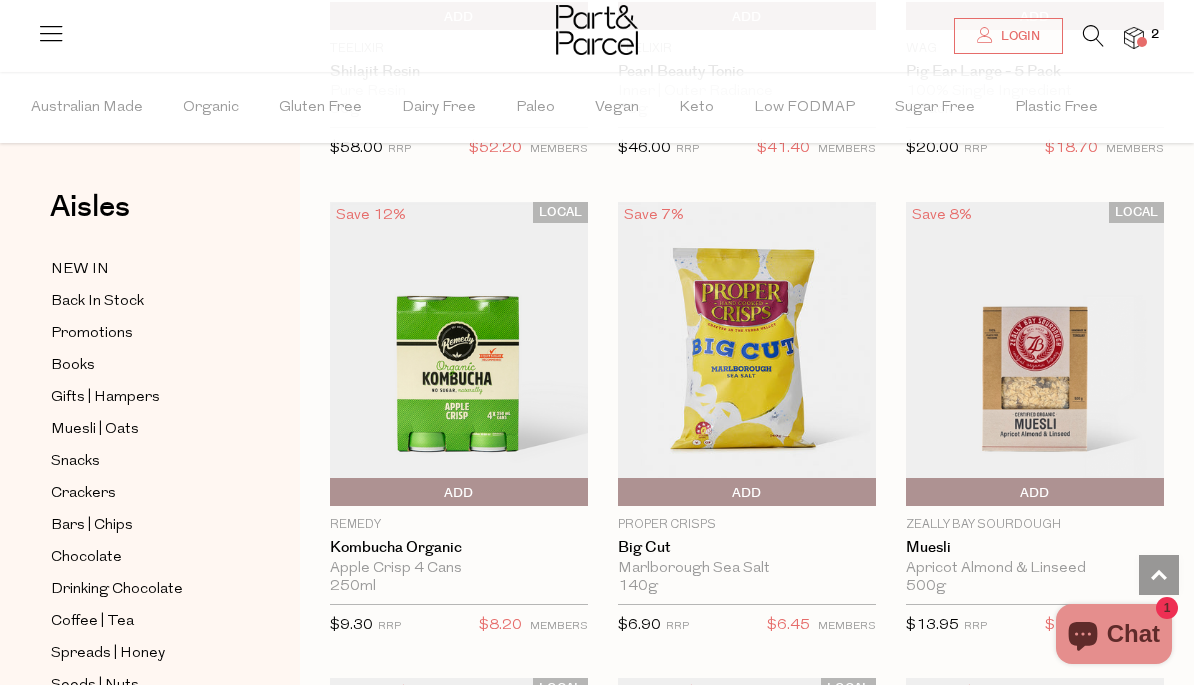 click on "Add To Parcel" at bounding box center [747, 493] 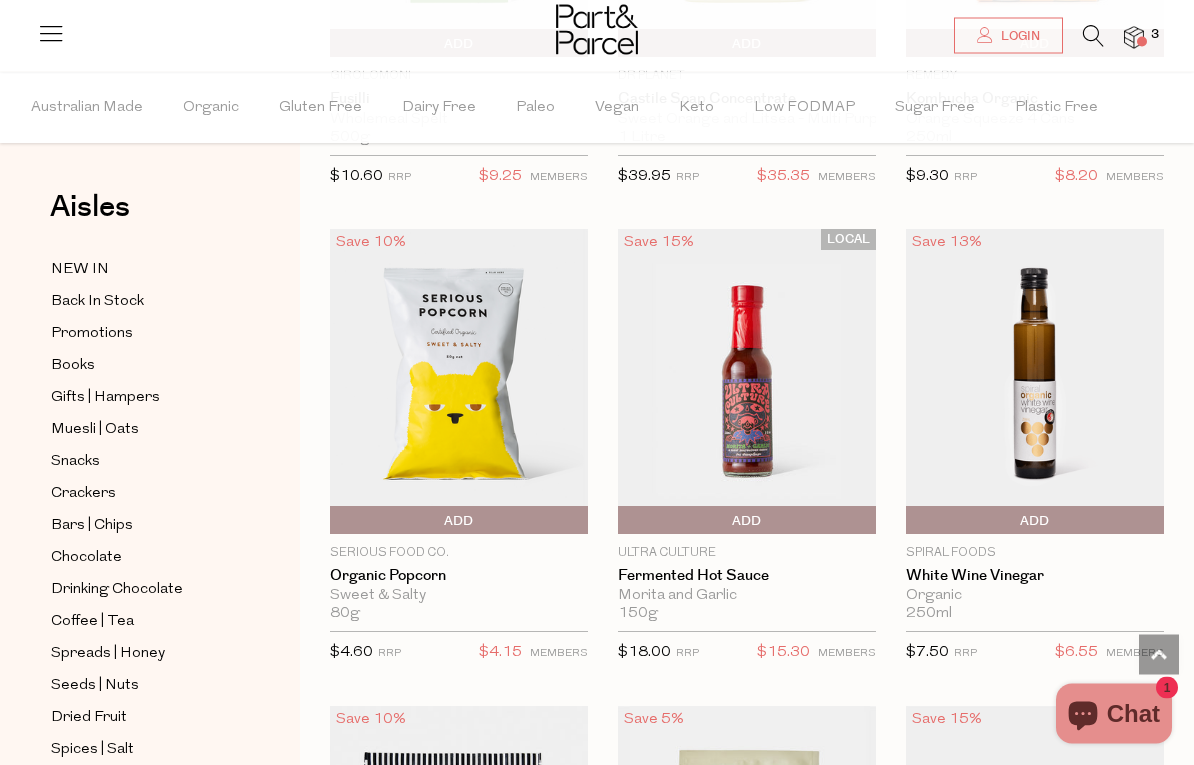 scroll, scrollTop: 18135, scrollLeft: 0, axis: vertical 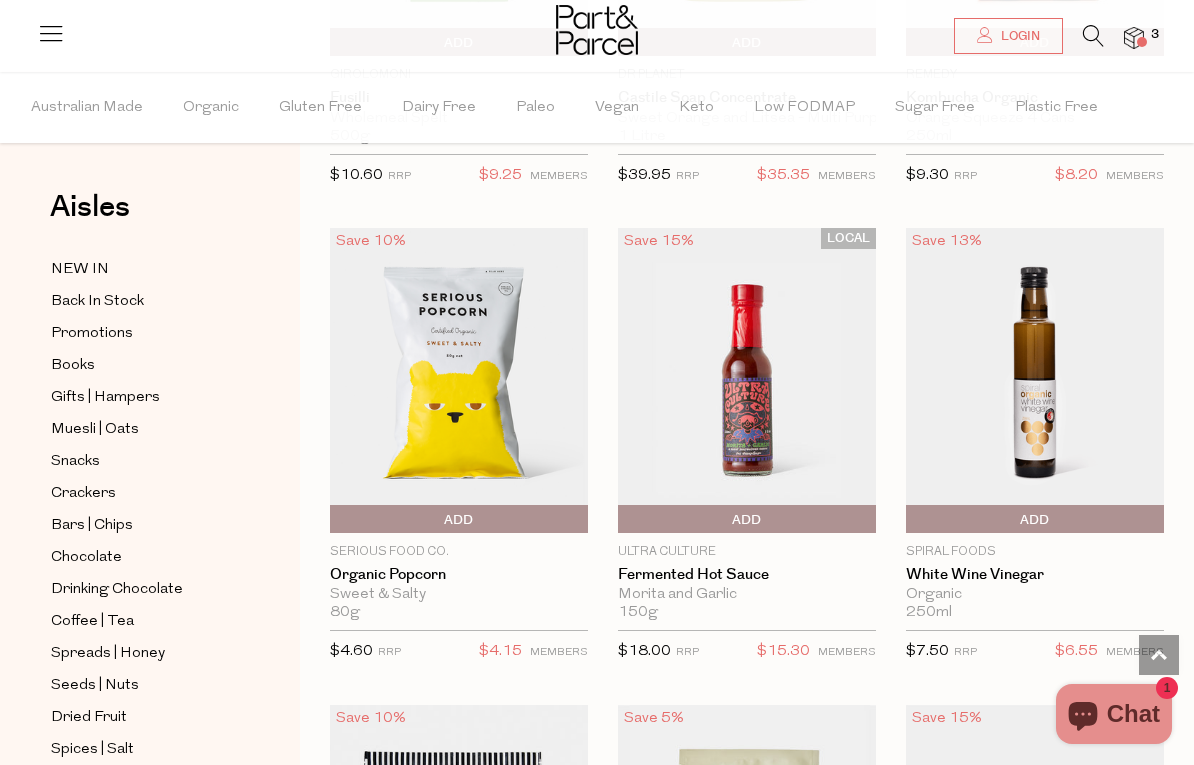 click on "Add To Parcel" at bounding box center [459, 520] 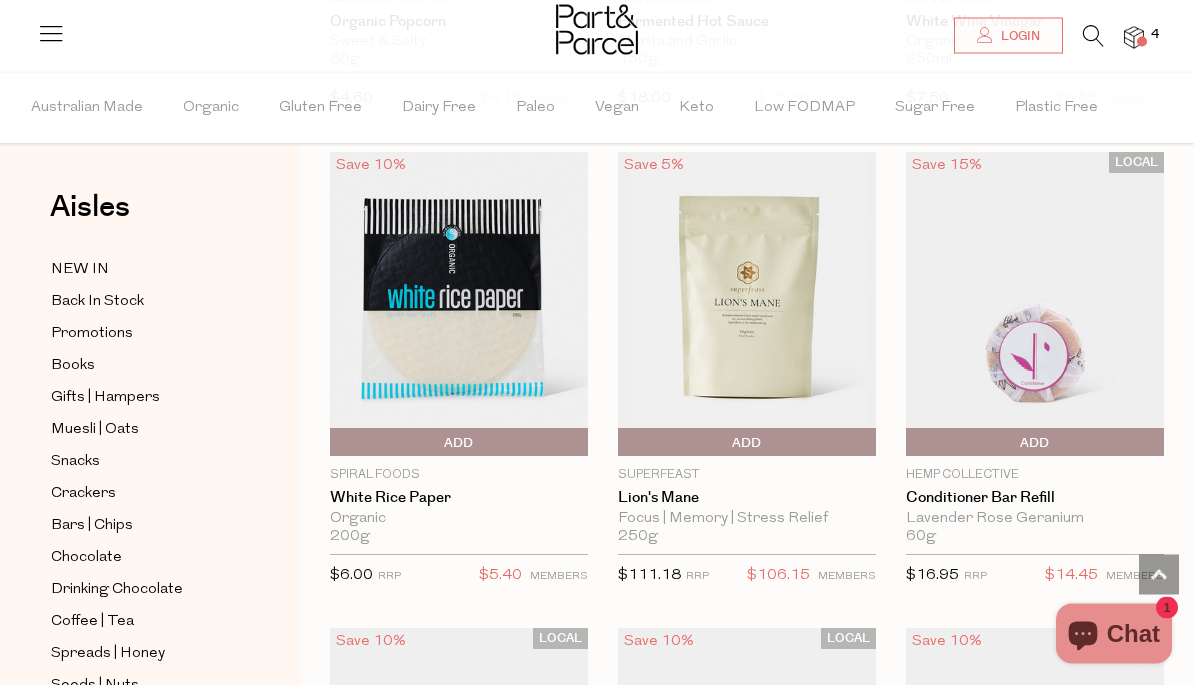 scroll, scrollTop: 18688, scrollLeft: 0, axis: vertical 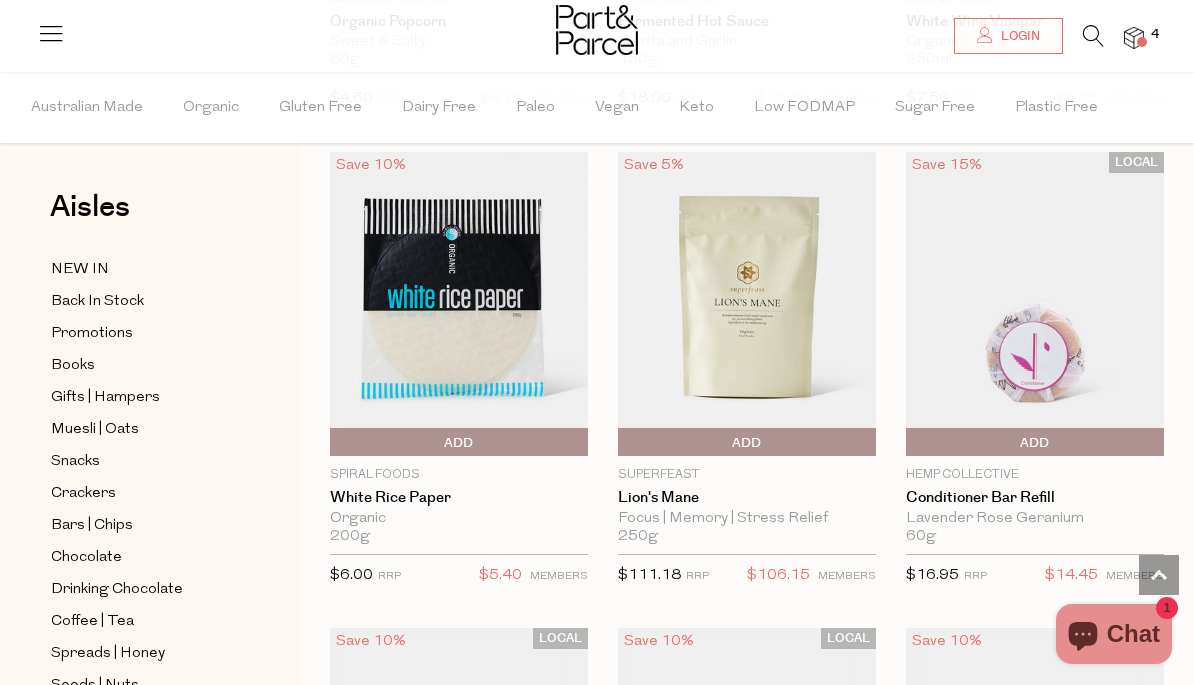 click on "Add To Parcel" at bounding box center (459, 443) 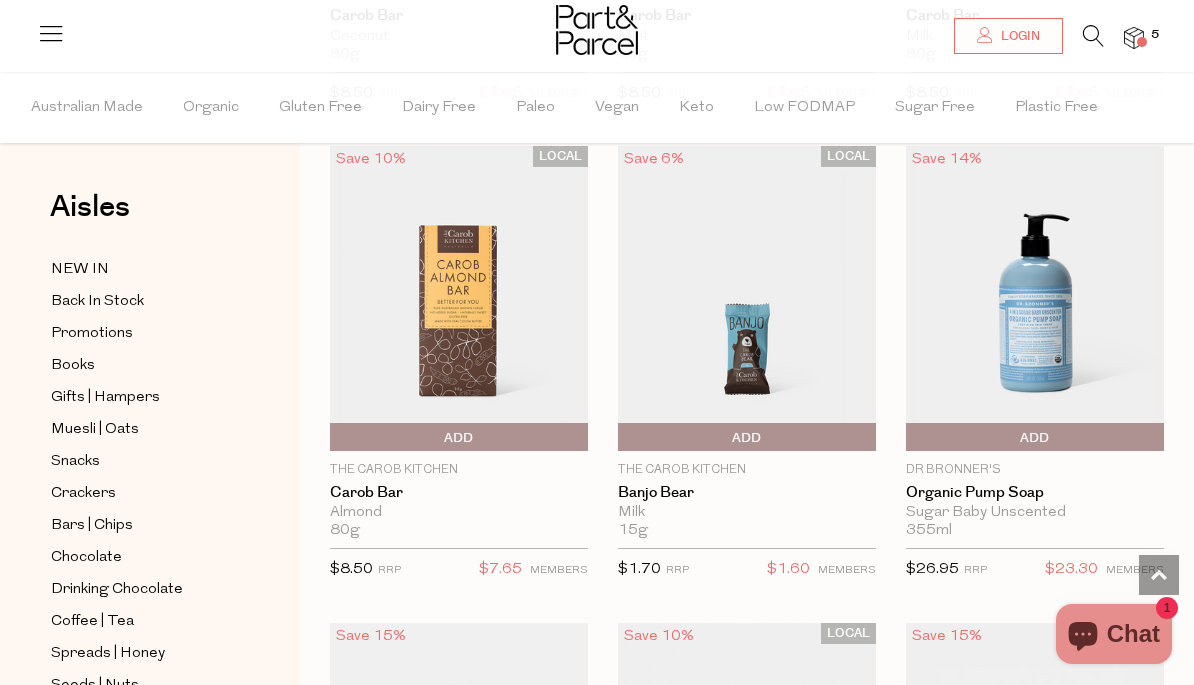 scroll, scrollTop: 19638, scrollLeft: 0, axis: vertical 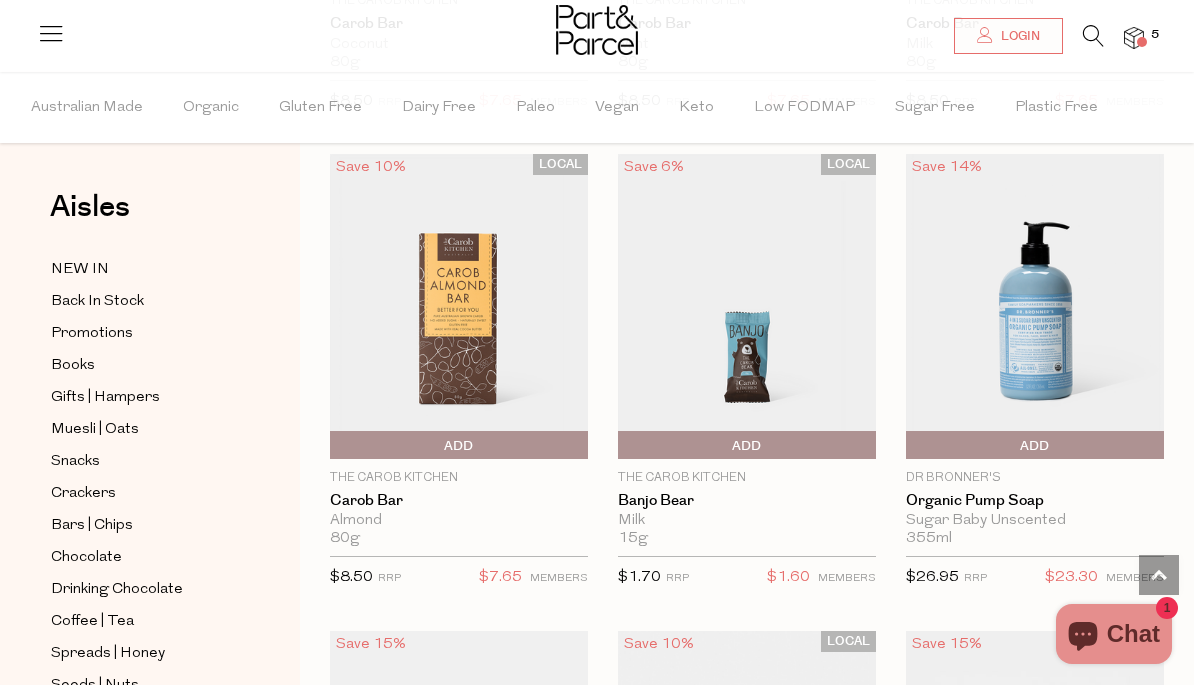 click on "Add To Parcel" at bounding box center (747, 446) 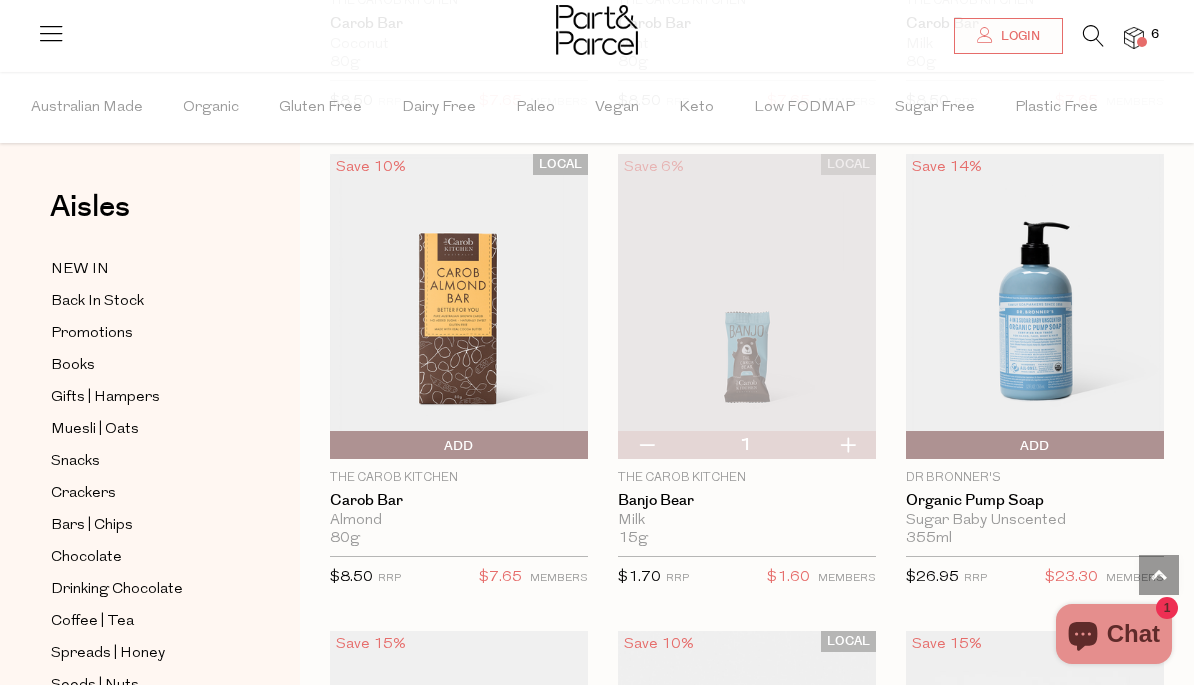 click at bounding box center (847, 445) 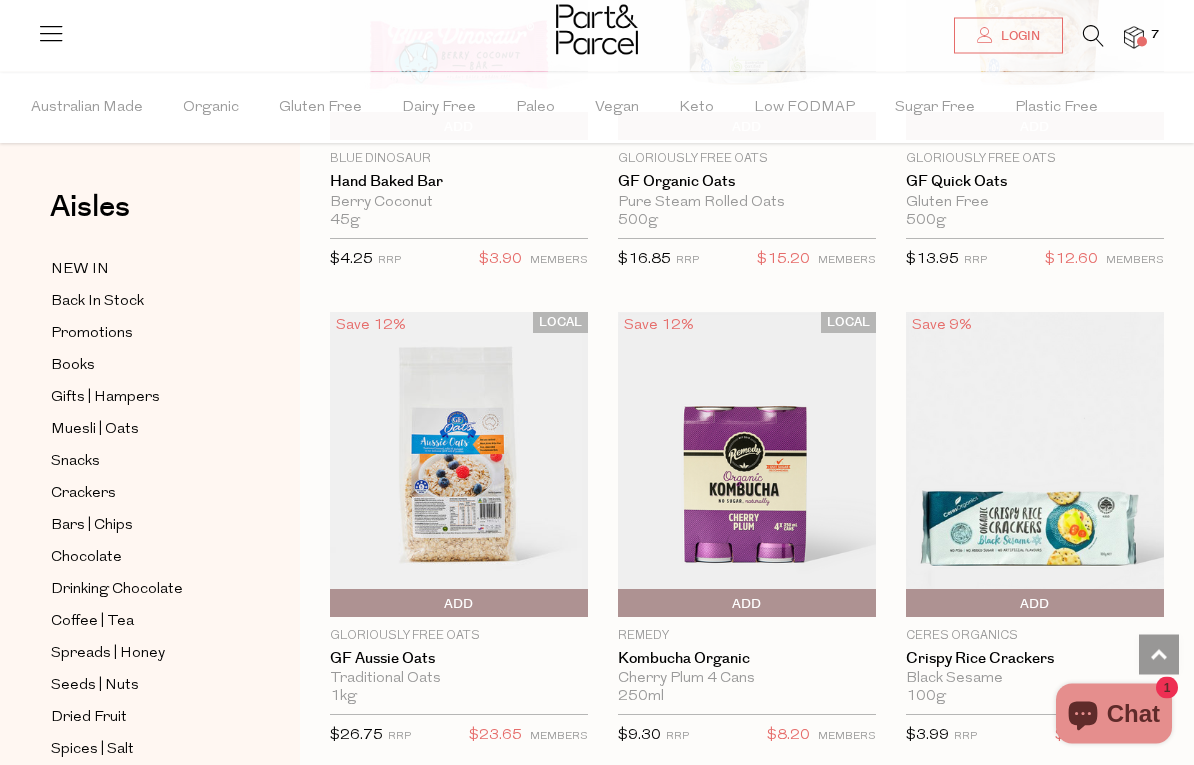scroll, scrollTop: 23292, scrollLeft: 0, axis: vertical 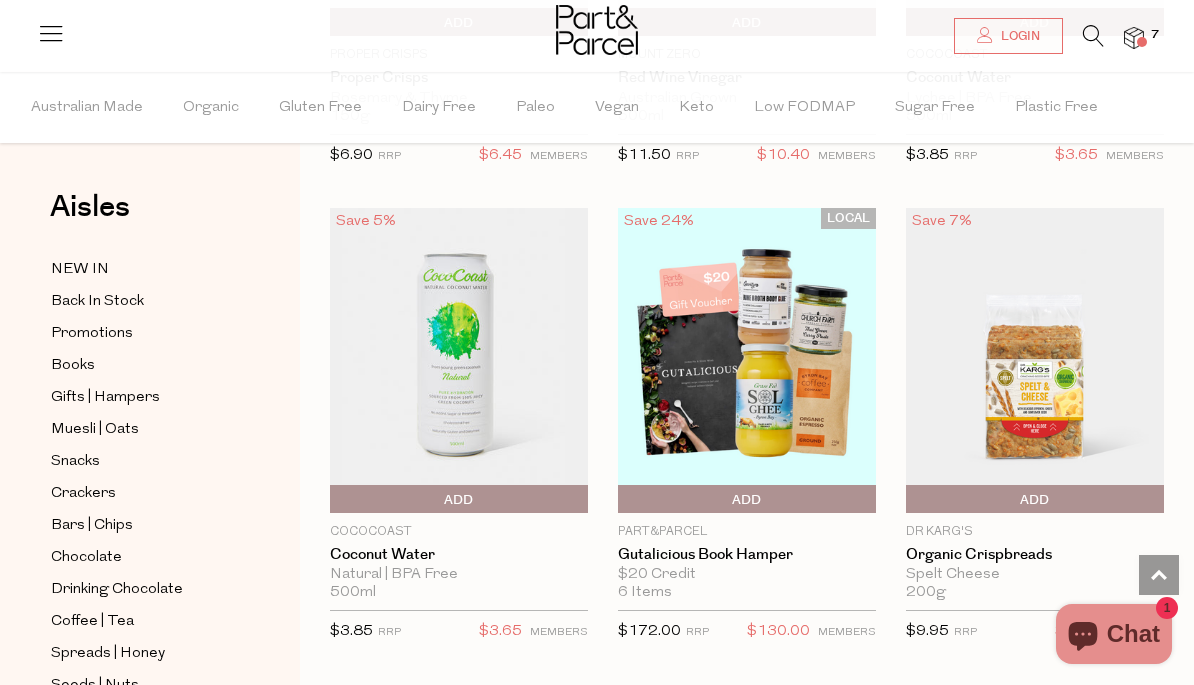 click on "Add To Parcel" at bounding box center [1035, 500] 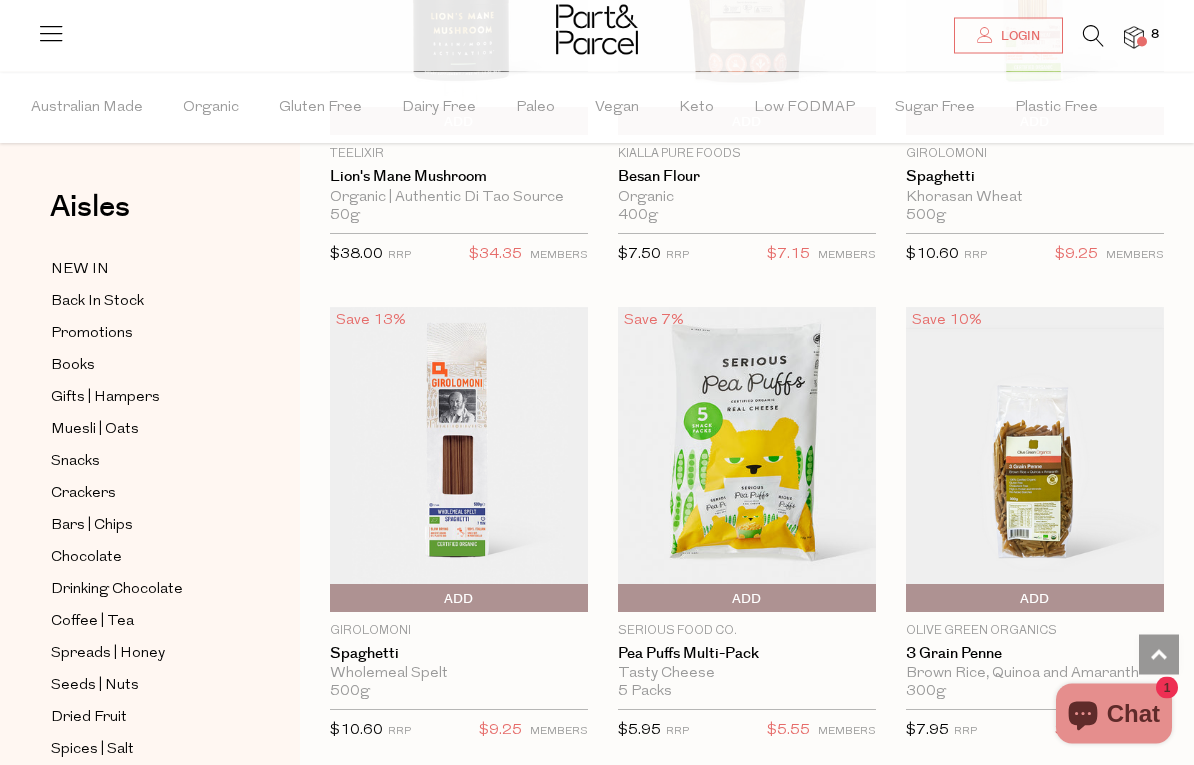 scroll, scrollTop: 45686, scrollLeft: 0, axis: vertical 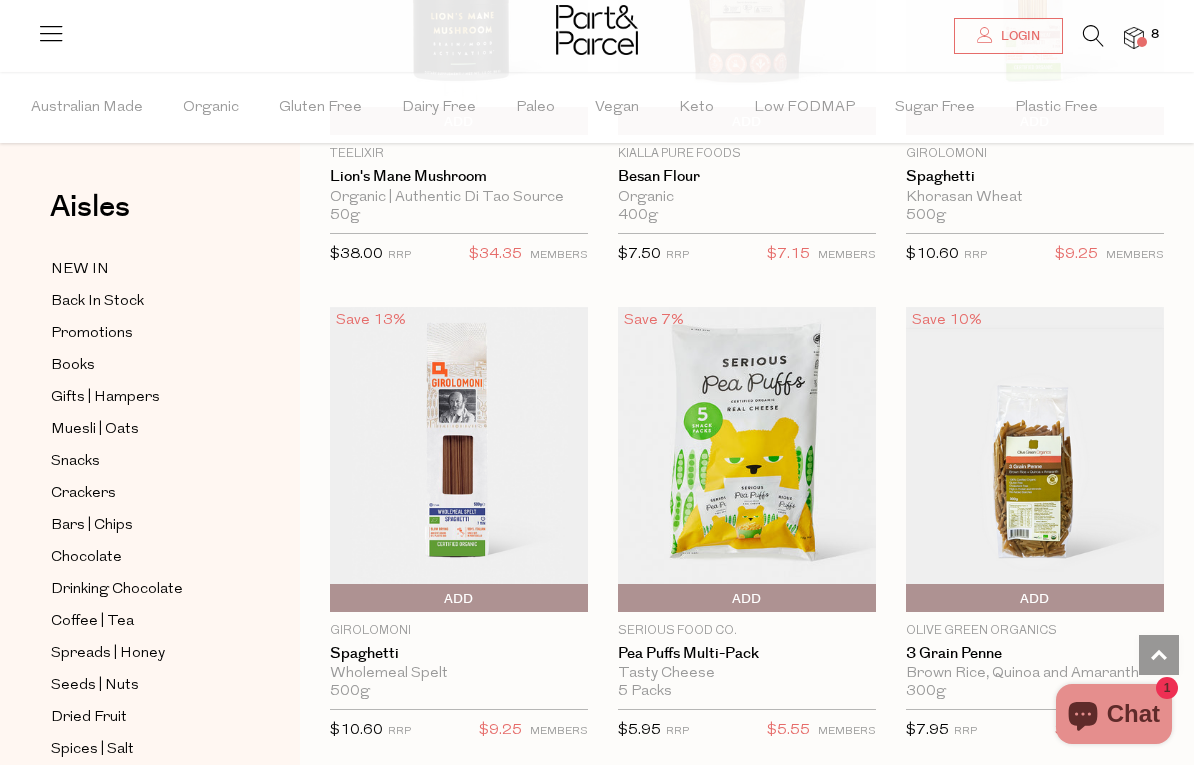 click on "Add To Parcel" at bounding box center (747, 599) 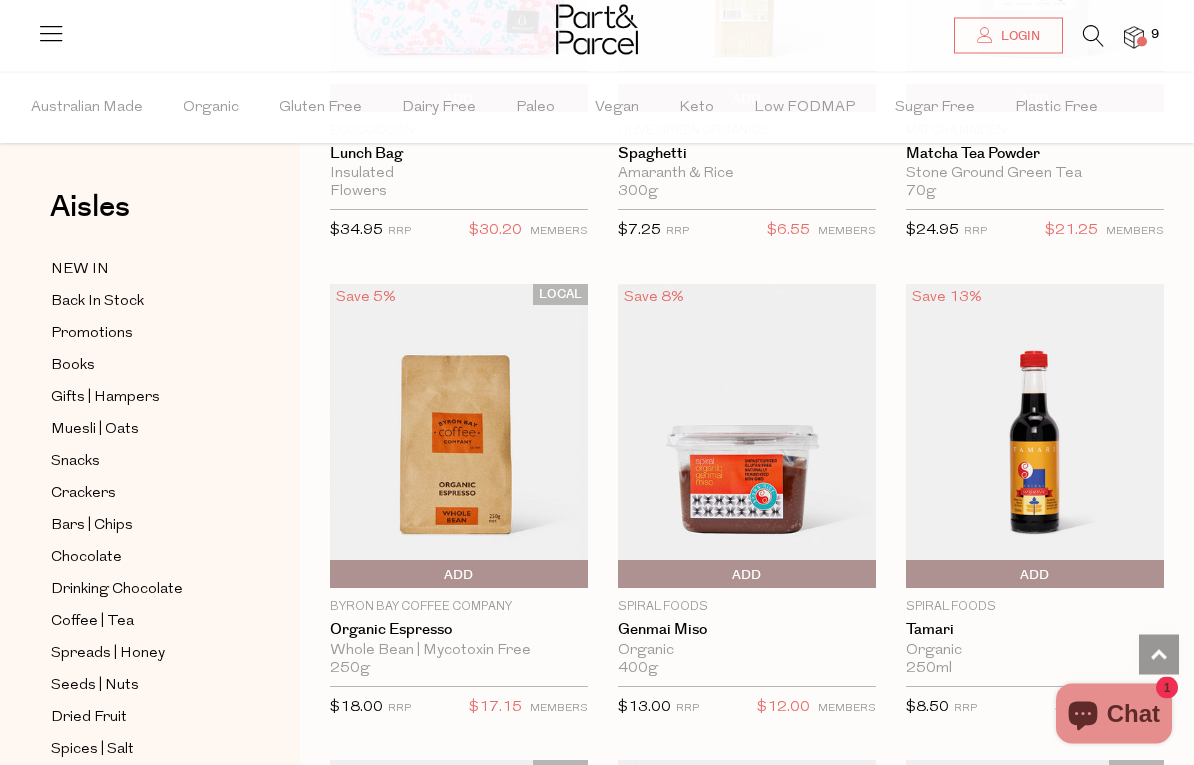 scroll, scrollTop: 46662, scrollLeft: 0, axis: vertical 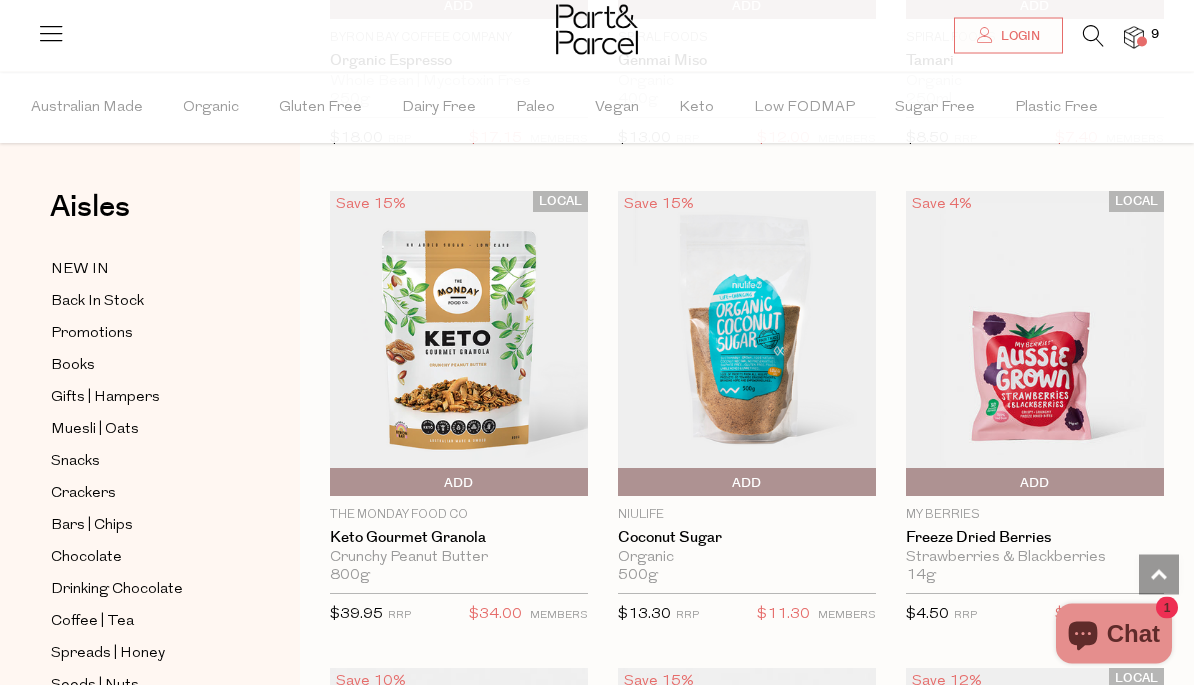 click on "Add To Parcel" at bounding box center [1035, 484] 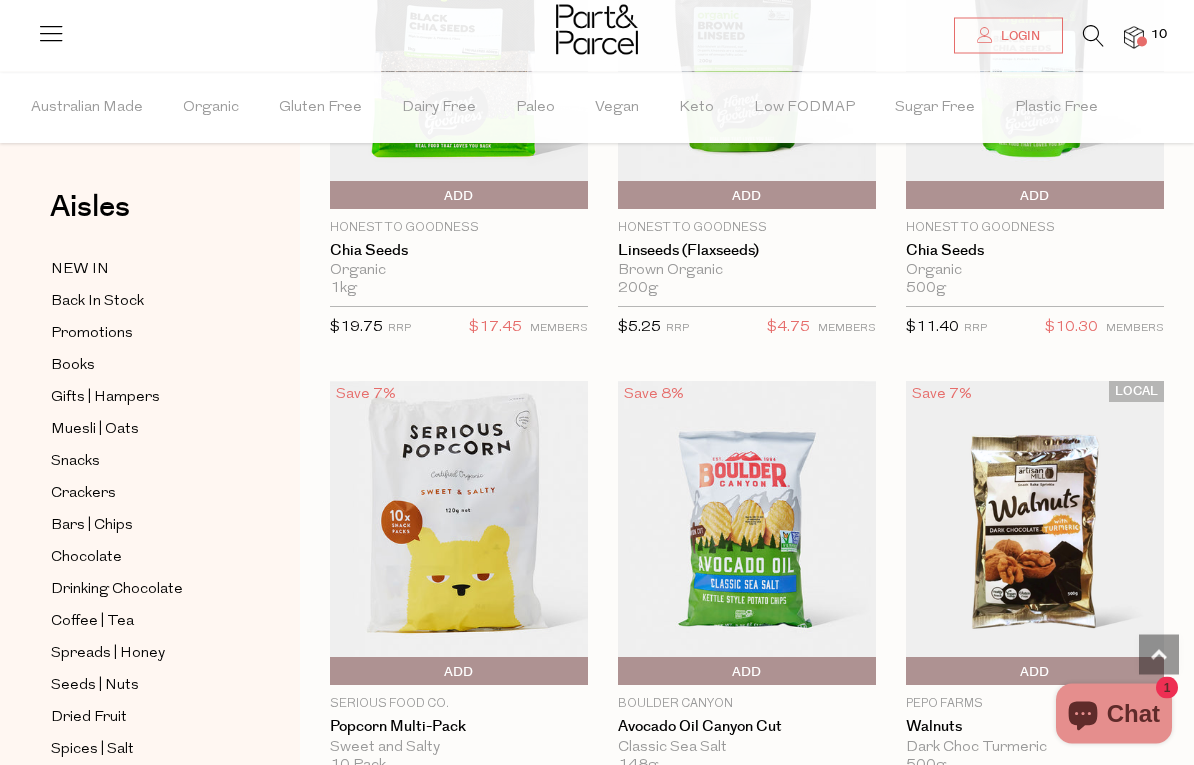 scroll, scrollTop: 52767, scrollLeft: 0, axis: vertical 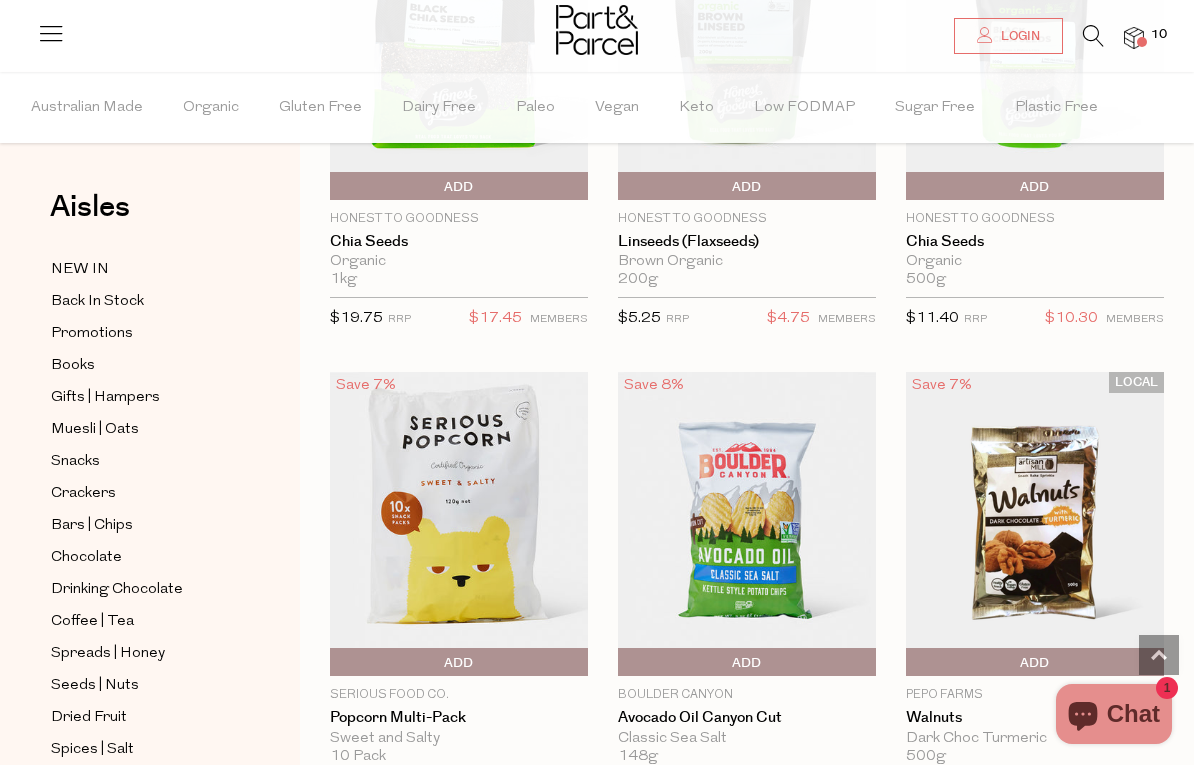 click on "Add To Parcel" at bounding box center [459, 663] 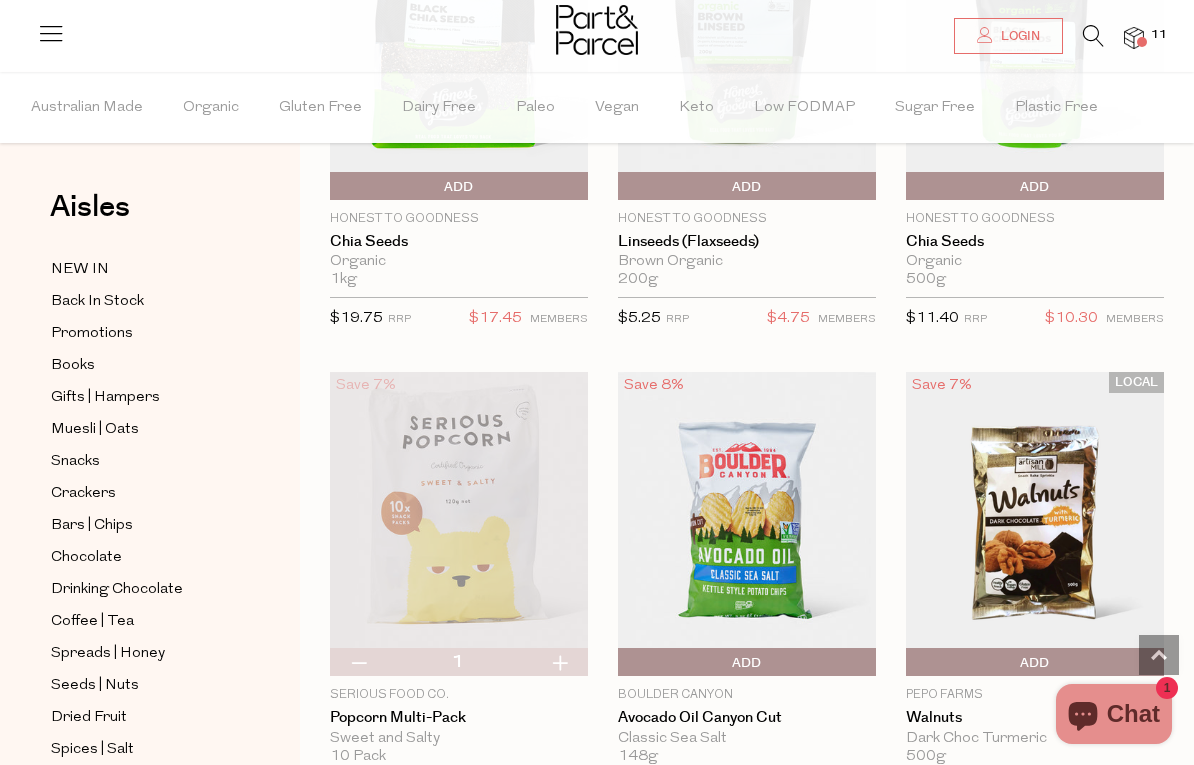 click on "Add To Parcel" at bounding box center [747, 663] 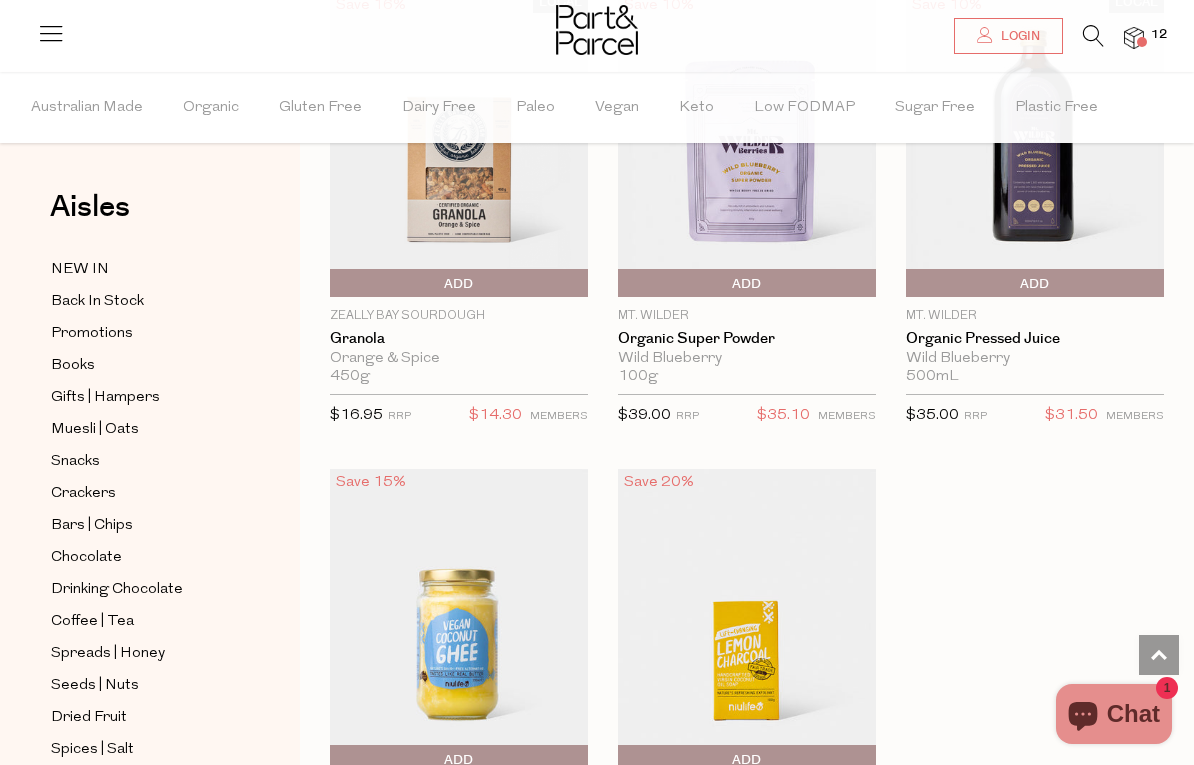 scroll, scrollTop: 55133, scrollLeft: 0, axis: vertical 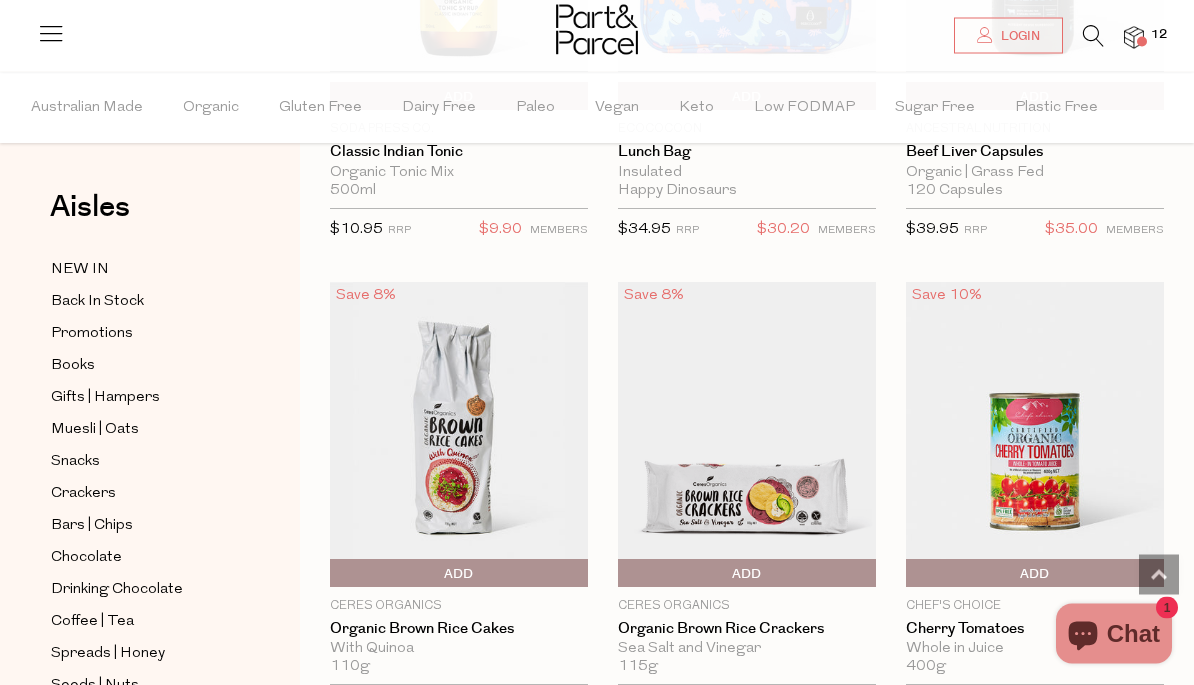 click on "Add To Parcel" at bounding box center (747, 575) 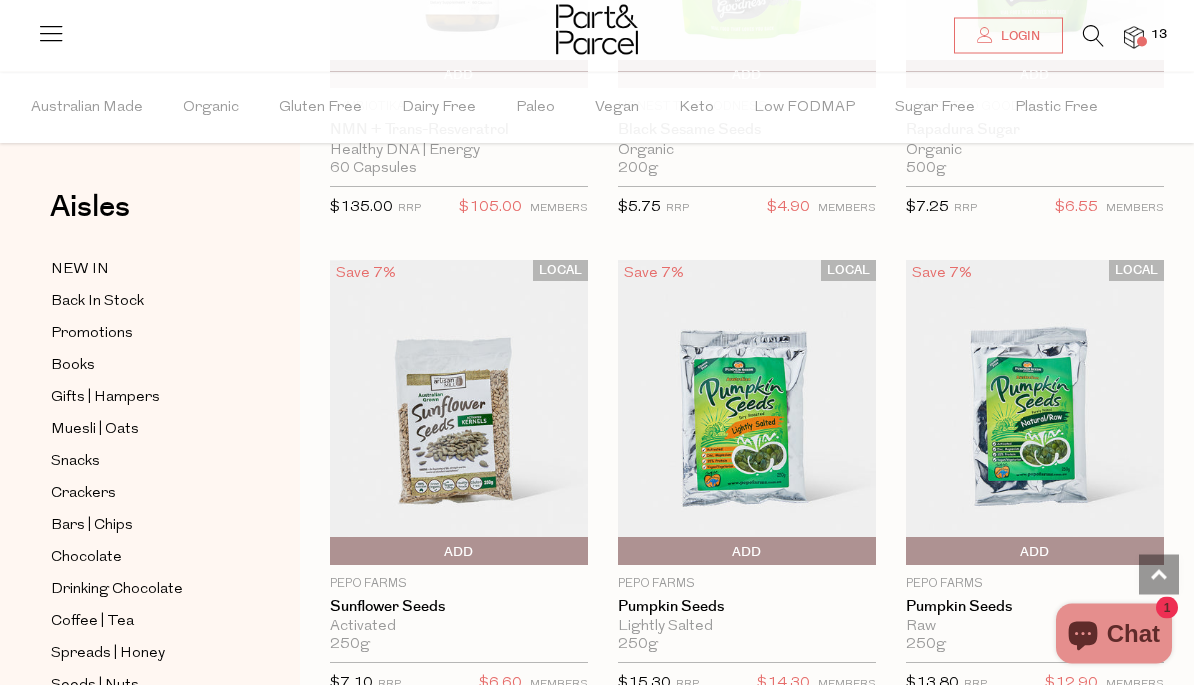 scroll, scrollTop: 77172, scrollLeft: 0, axis: vertical 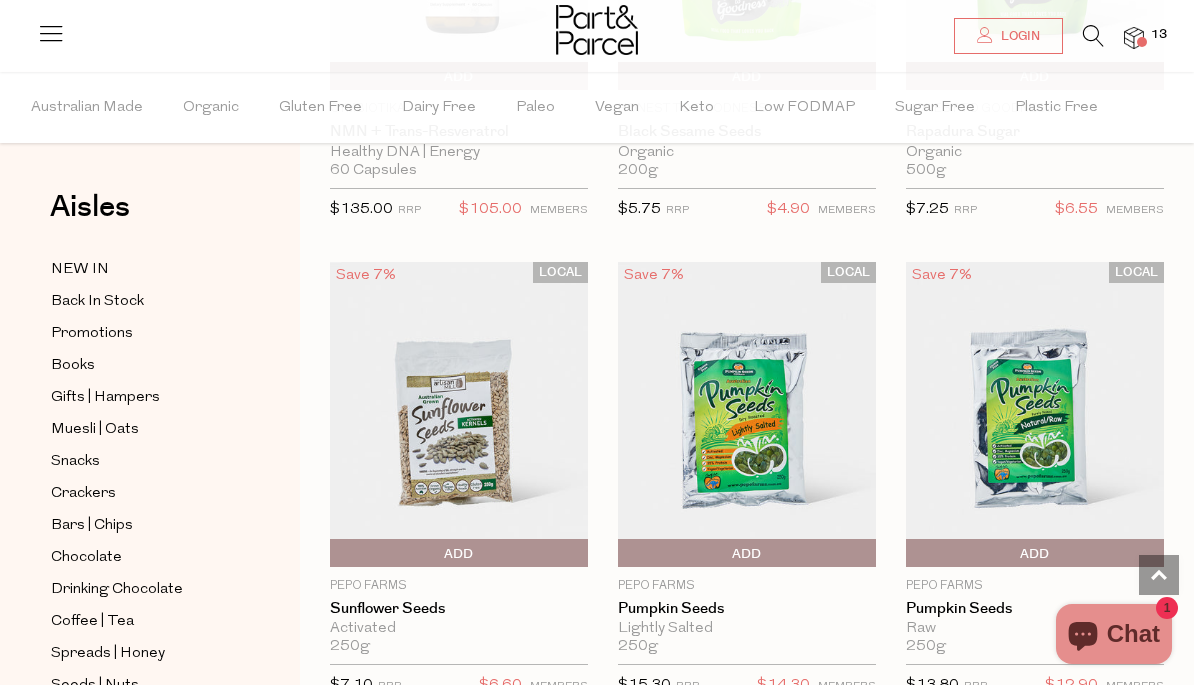 click on "Add To Parcel" at bounding box center (747, 554) 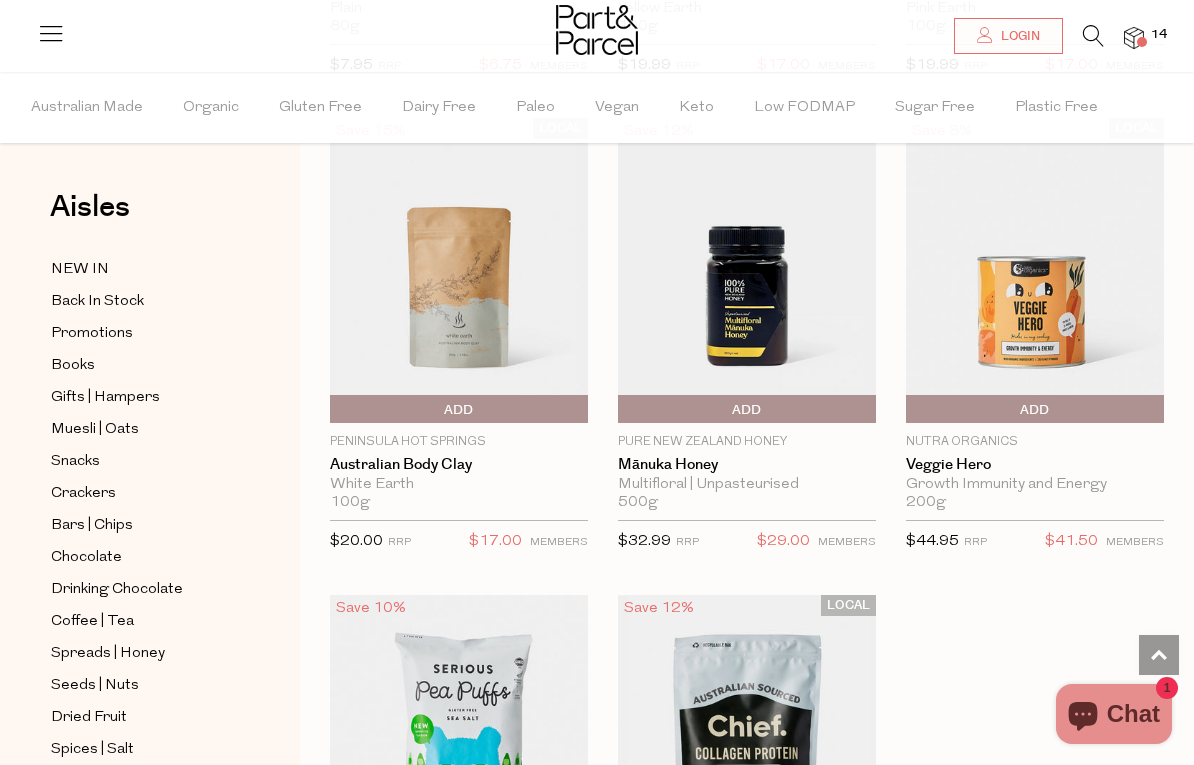 scroll, scrollTop: 78900, scrollLeft: 0, axis: vertical 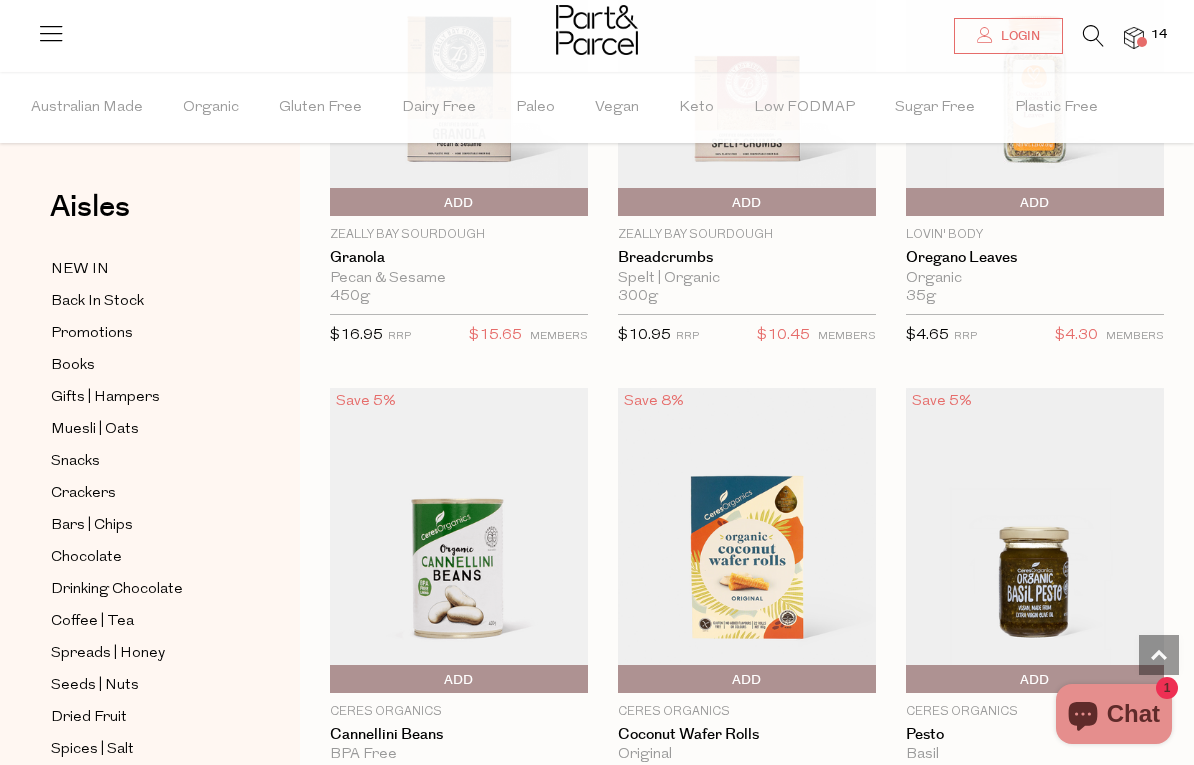 click on "Add To Parcel" at bounding box center (747, 680) 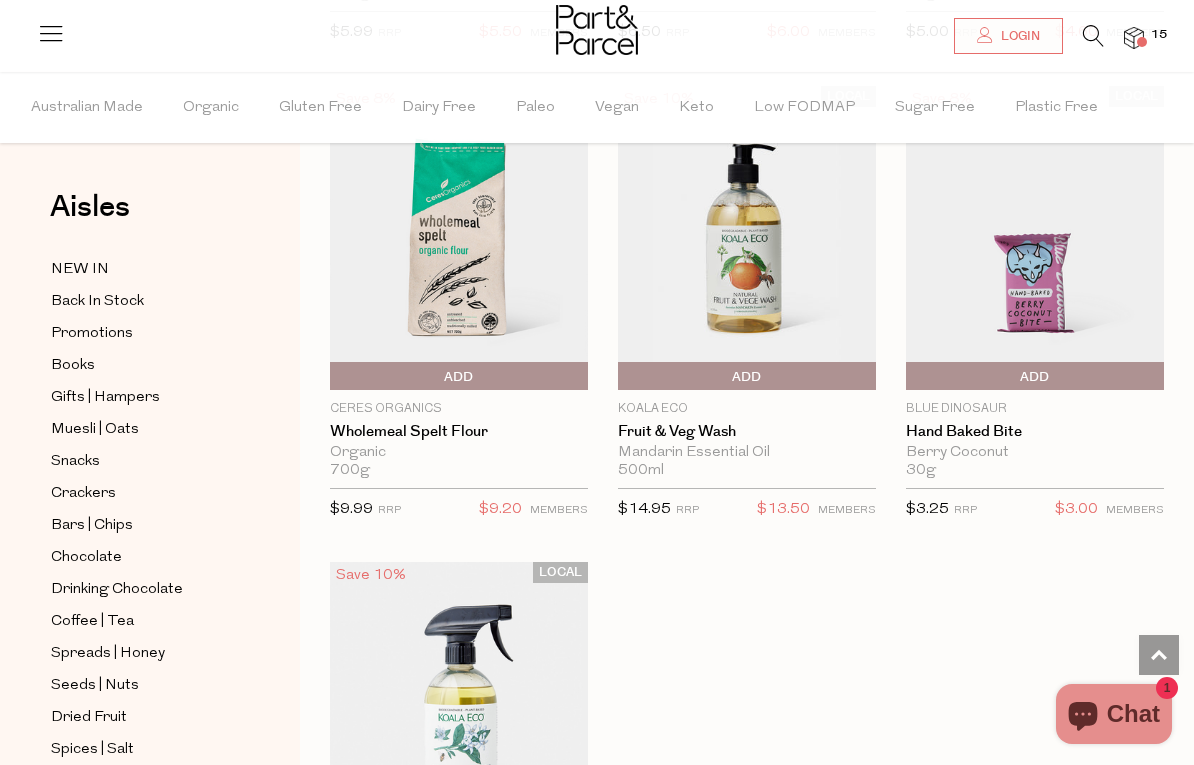 scroll, scrollTop: 87024, scrollLeft: 0, axis: vertical 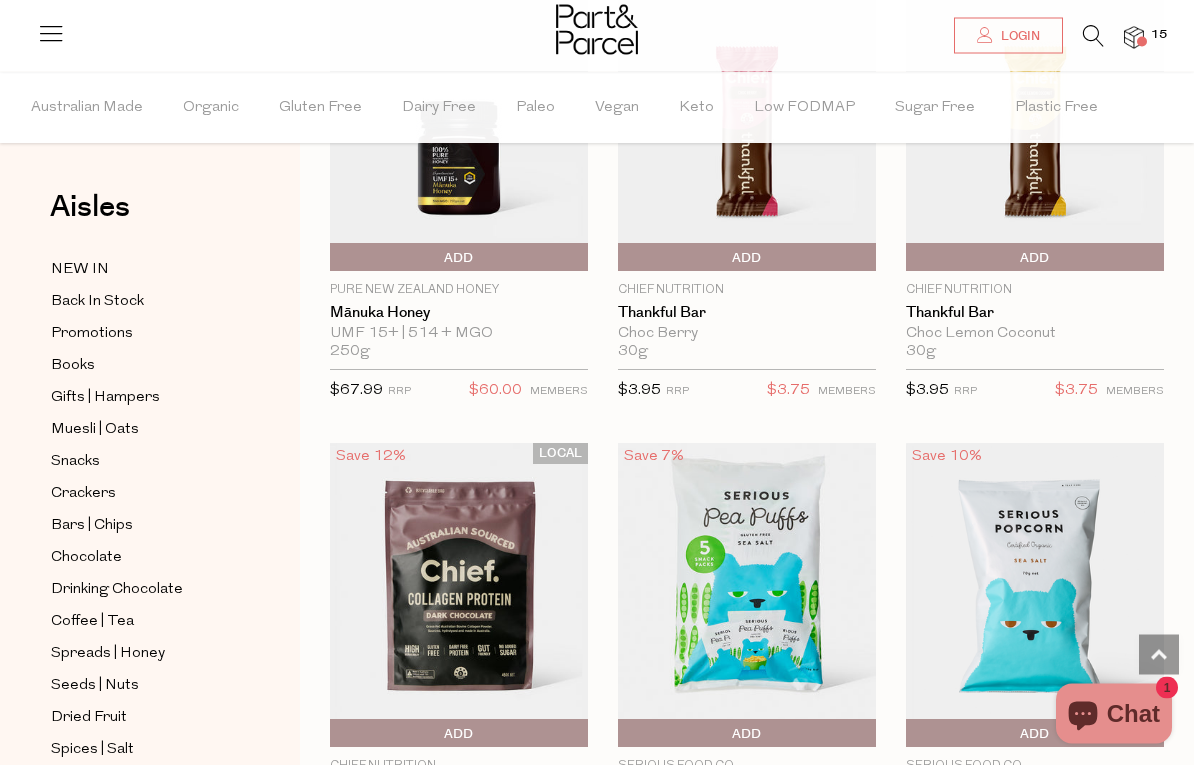 click on "Add To Parcel" at bounding box center [747, 735] 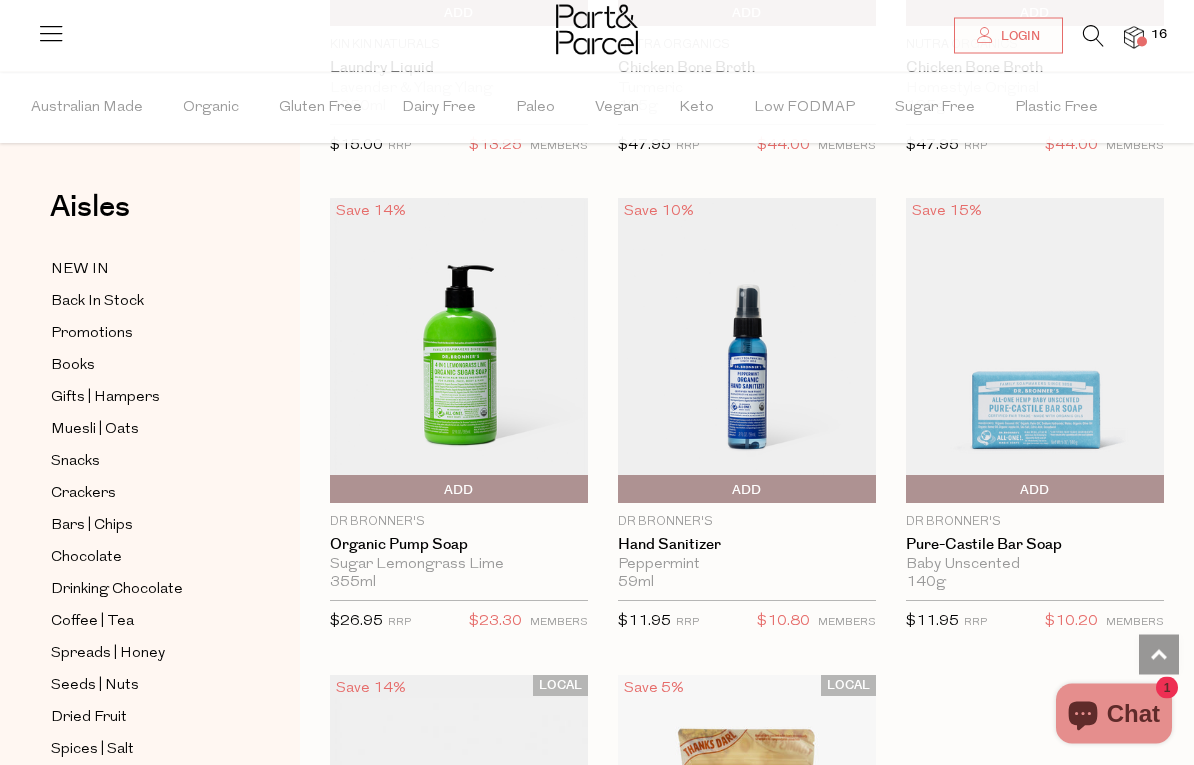 scroll, scrollTop: 102671, scrollLeft: 0, axis: vertical 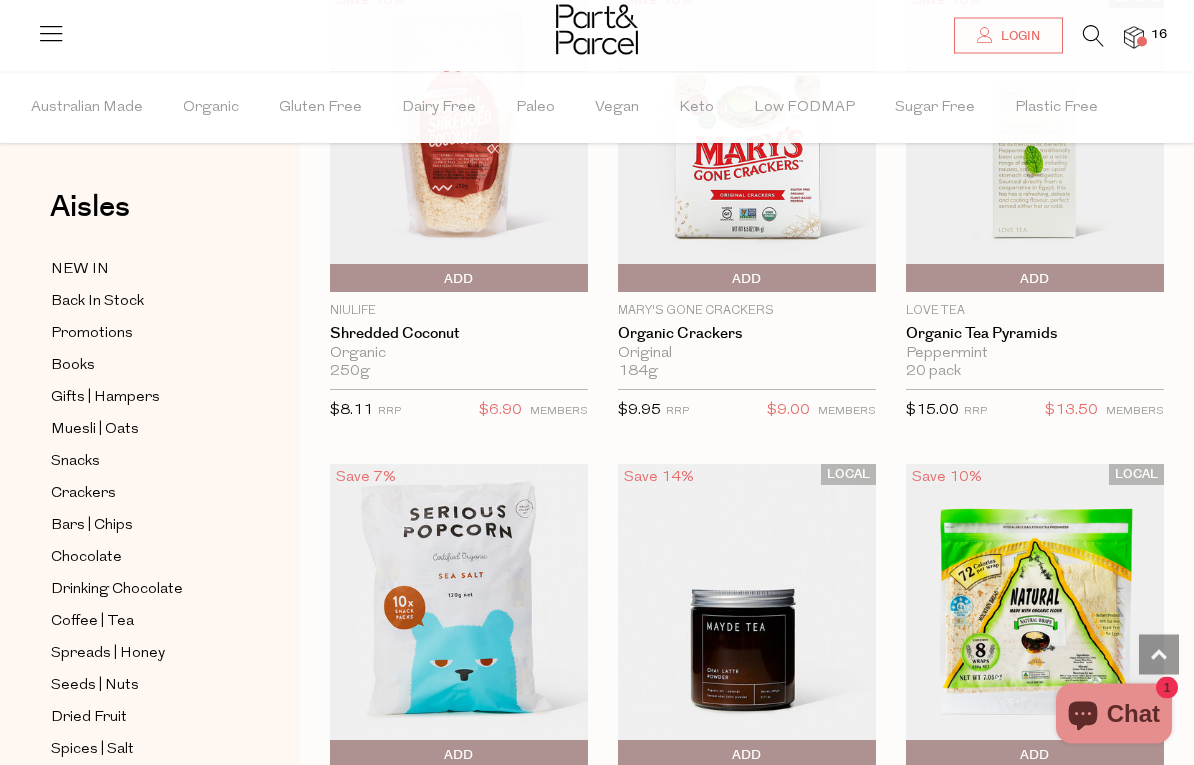 click on "Add To Parcel" at bounding box center [459, 756] 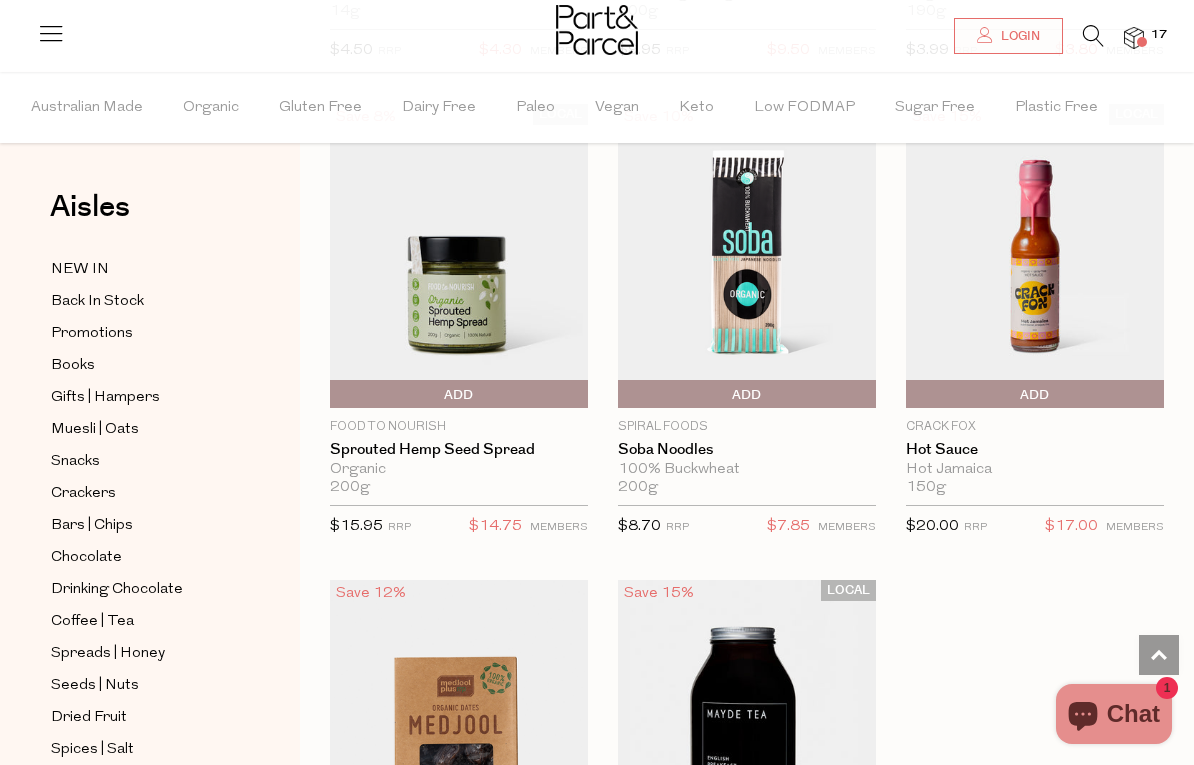 scroll, scrollTop: 126511, scrollLeft: 0, axis: vertical 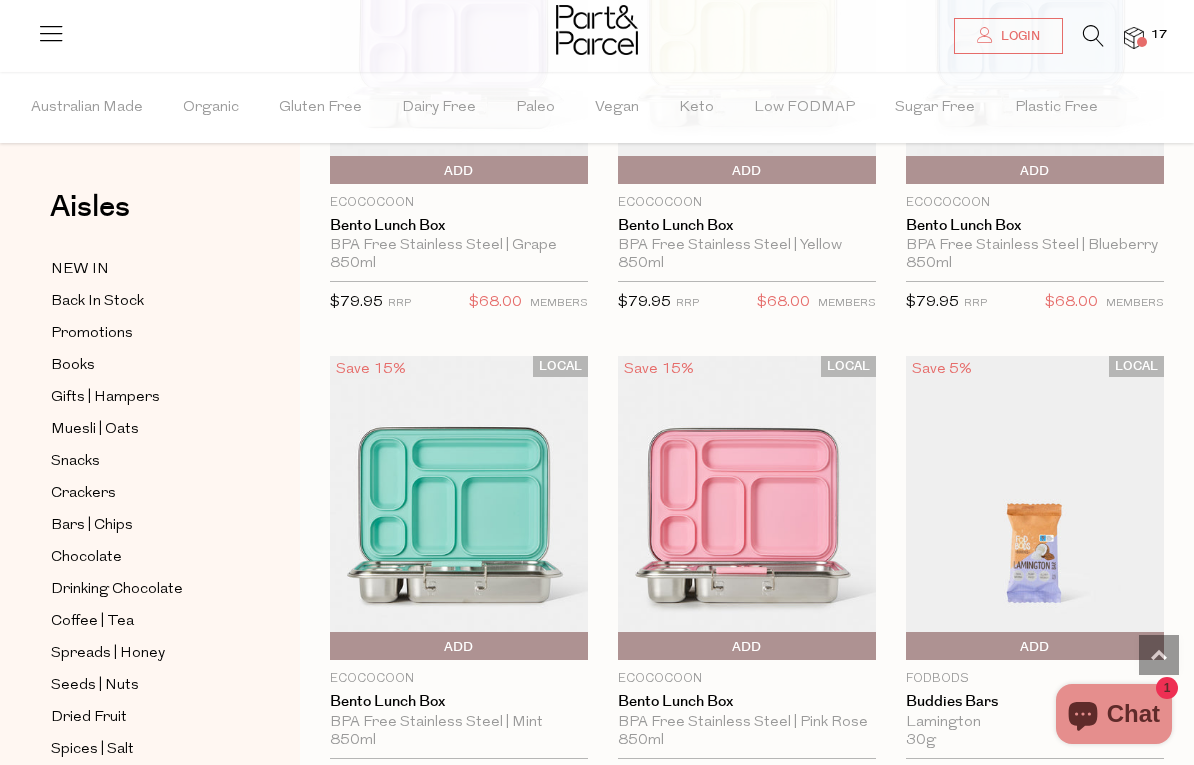 click at bounding box center [1035, 508] 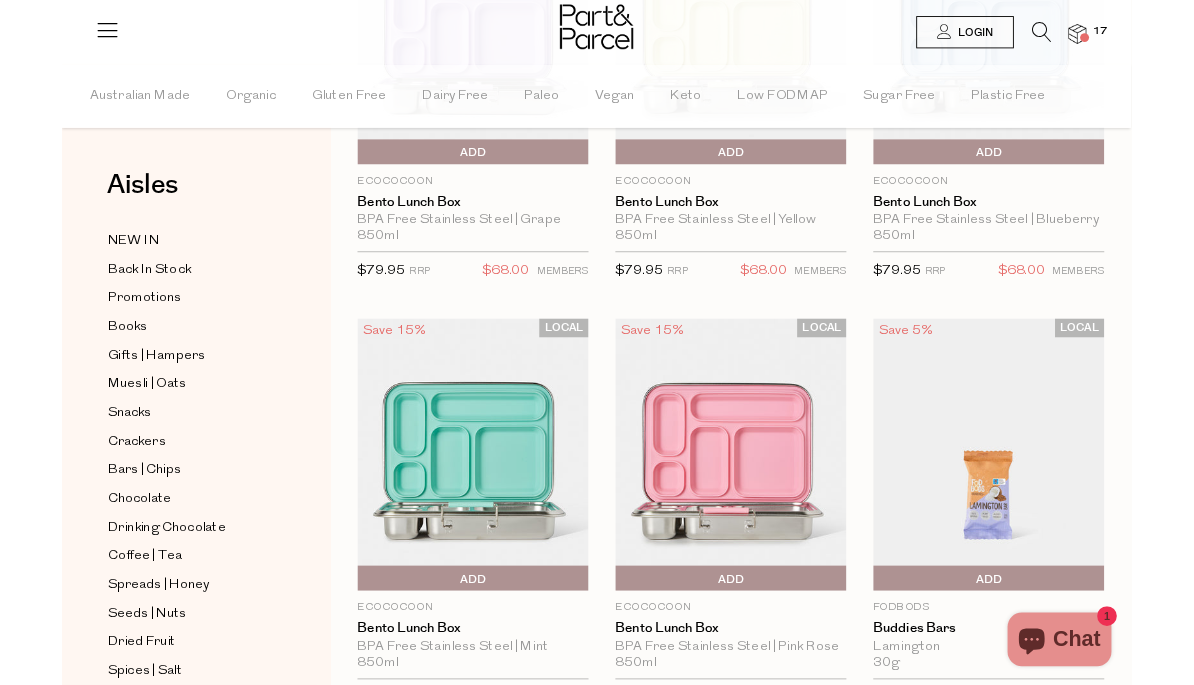 scroll, scrollTop: 135287, scrollLeft: 0, axis: vertical 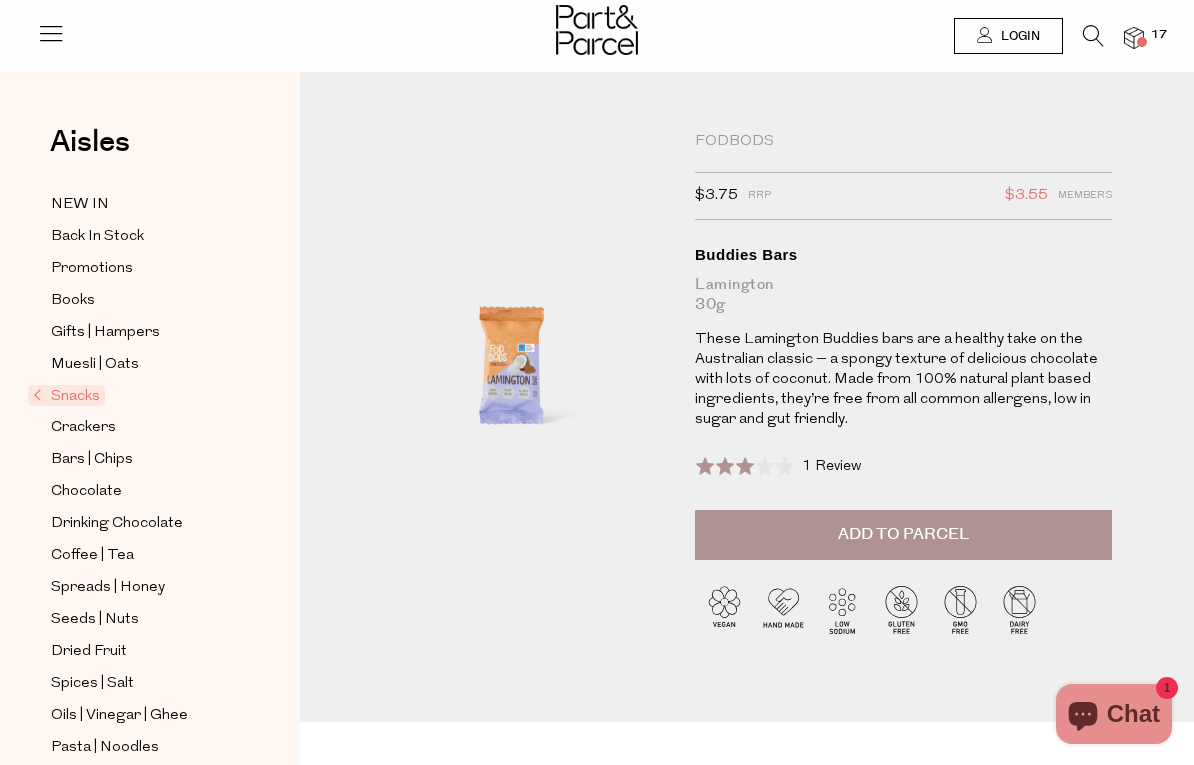 click on "Add to Parcel" at bounding box center [903, 535] 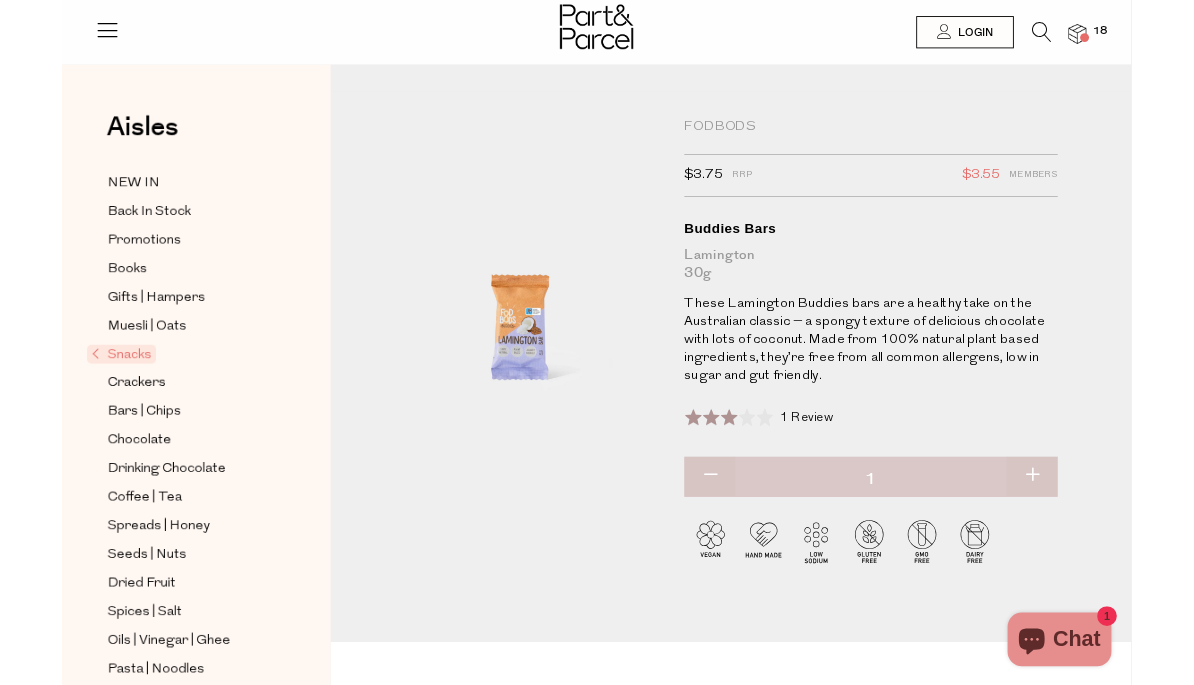 scroll, scrollTop: 37, scrollLeft: 0, axis: vertical 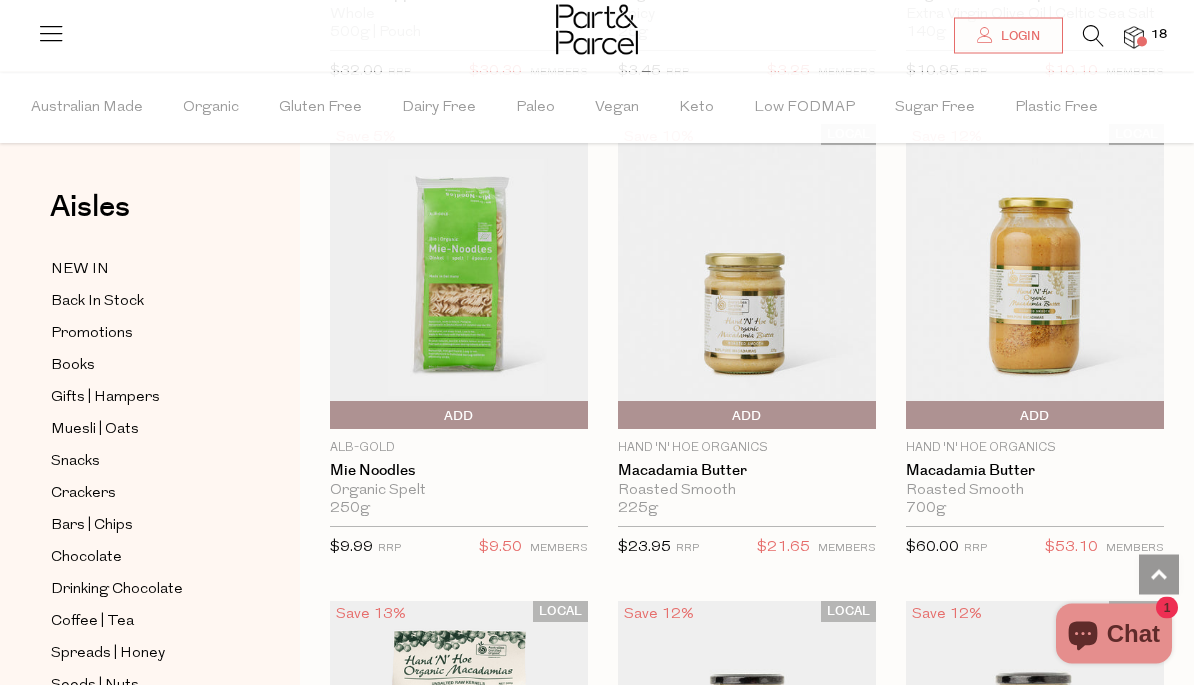 click on "Add To Parcel" at bounding box center (459, 417) 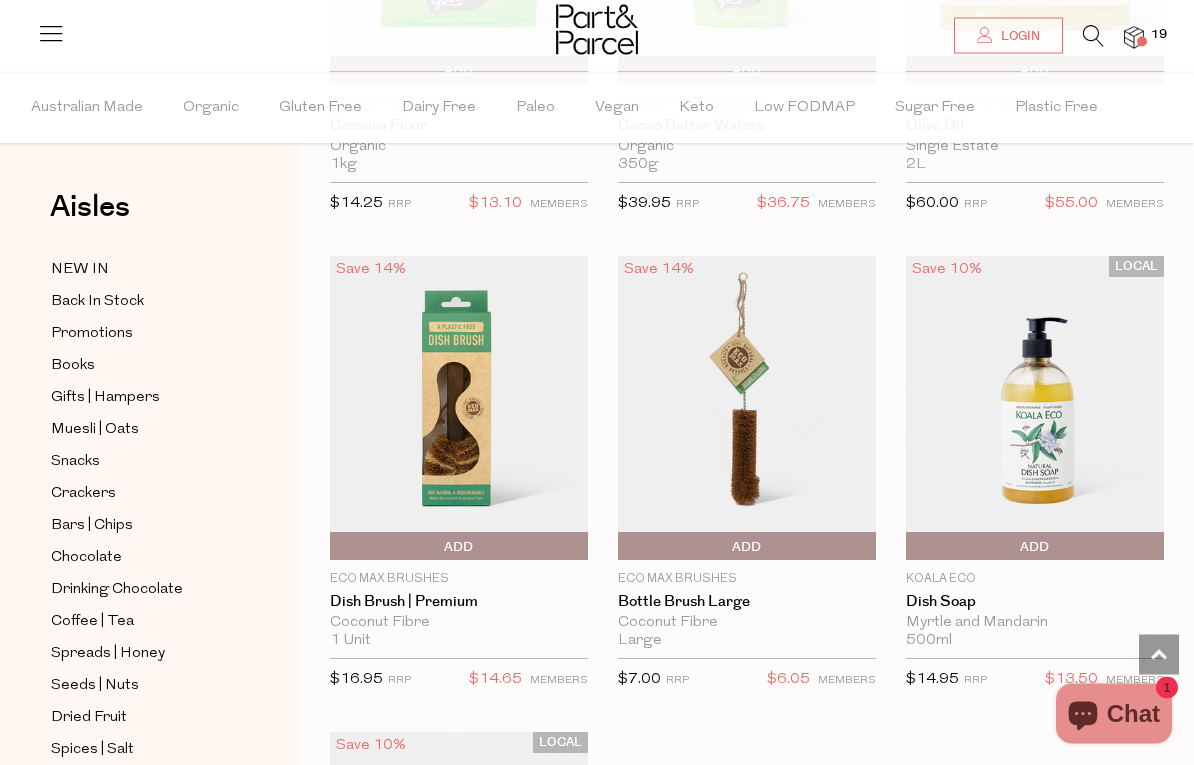 scroll, scrollTop: 15250, scrollLeft: 0, axis: vertical 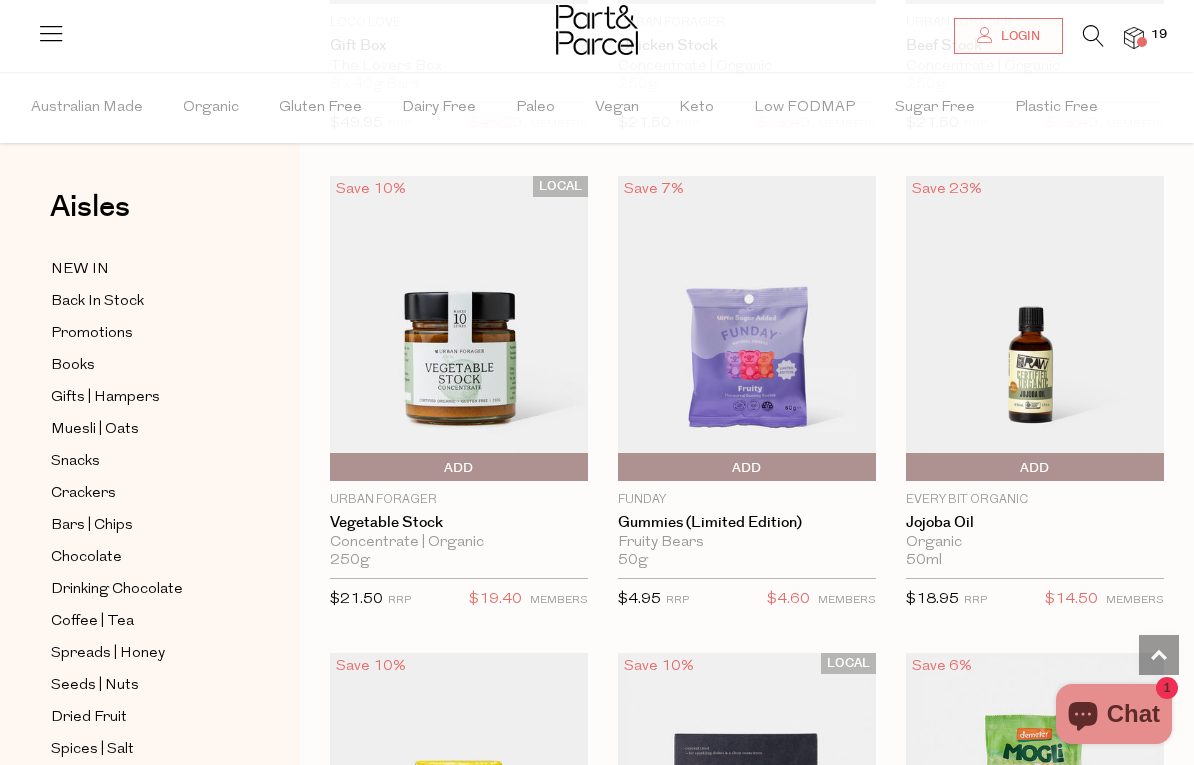 click on "Add To Parcel" at bounding box center [747, 468] 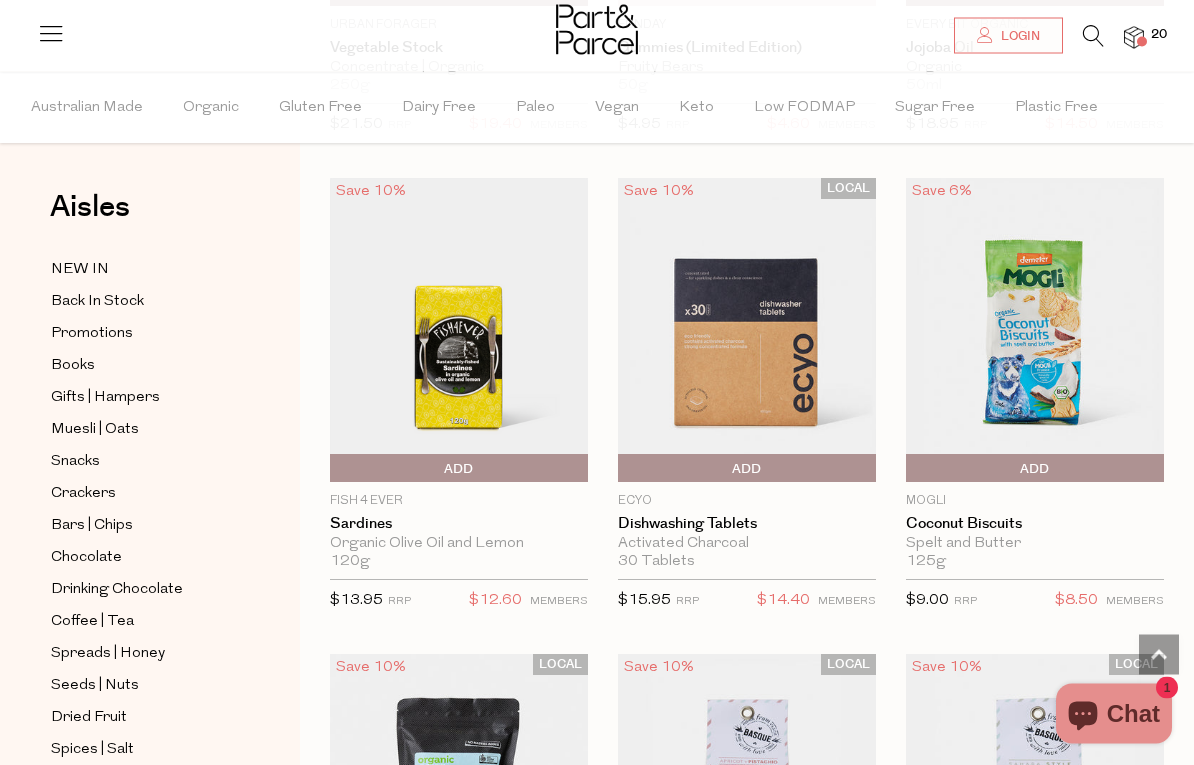 scroll, scrollTop: 17234, scrollLeft: 0, axis: vertical 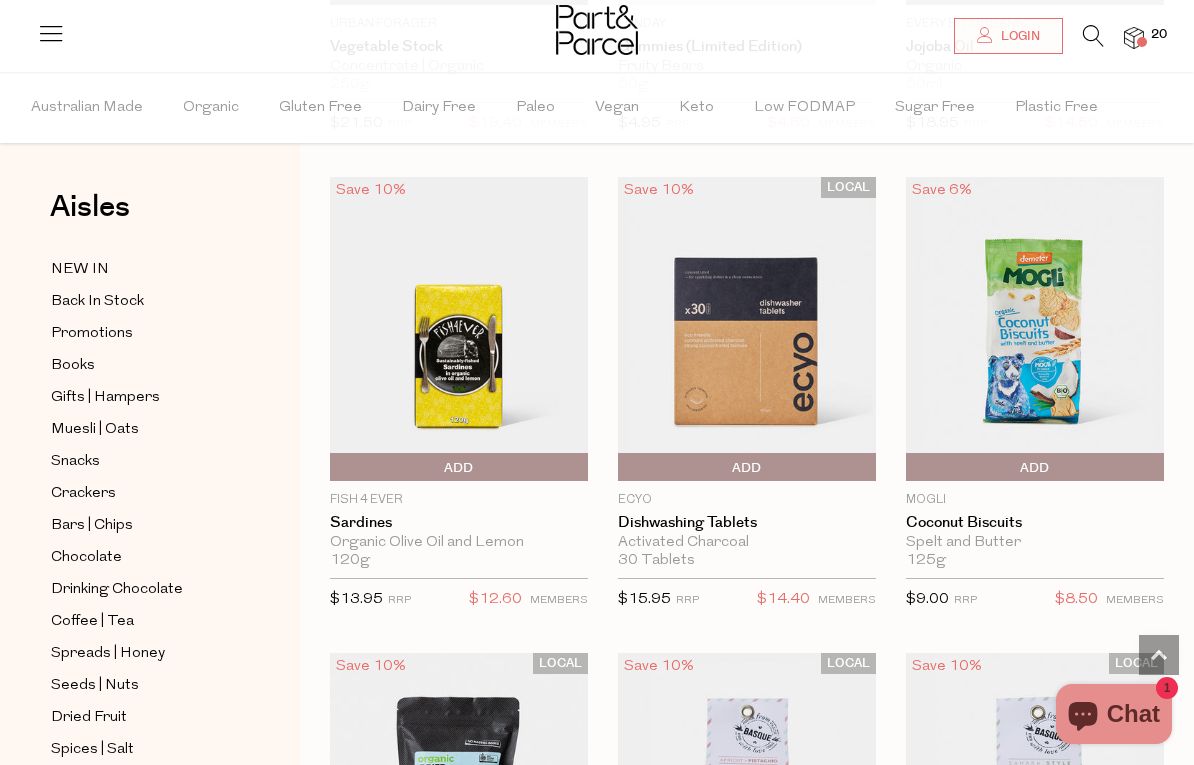click at bounding box center (1035, 328) 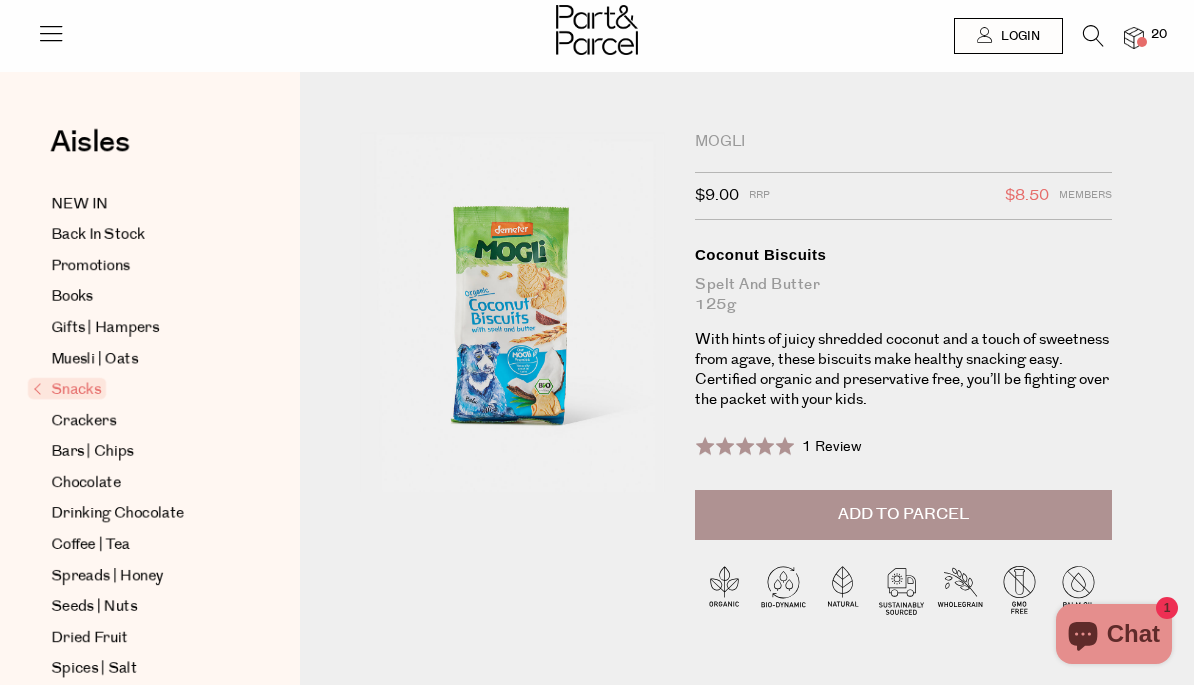 scroll, scrollTop: 0, scrollLeft: 0, axis: both 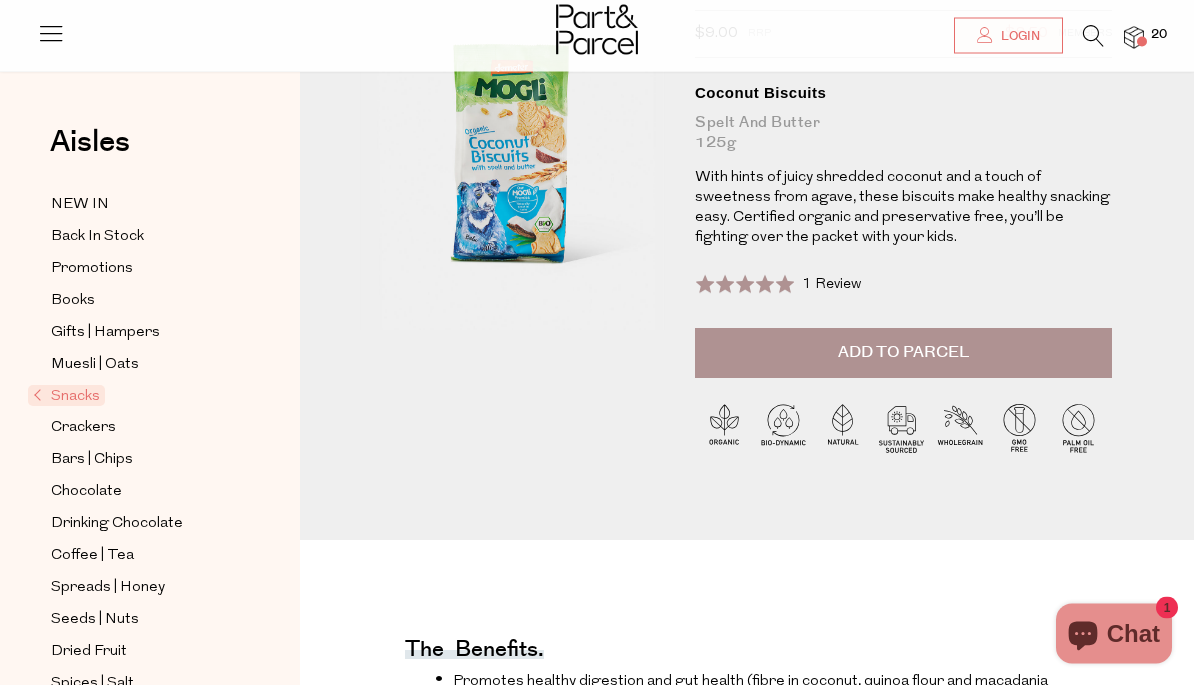 click on "Add to Parcel" at bounding box center [903, 354] 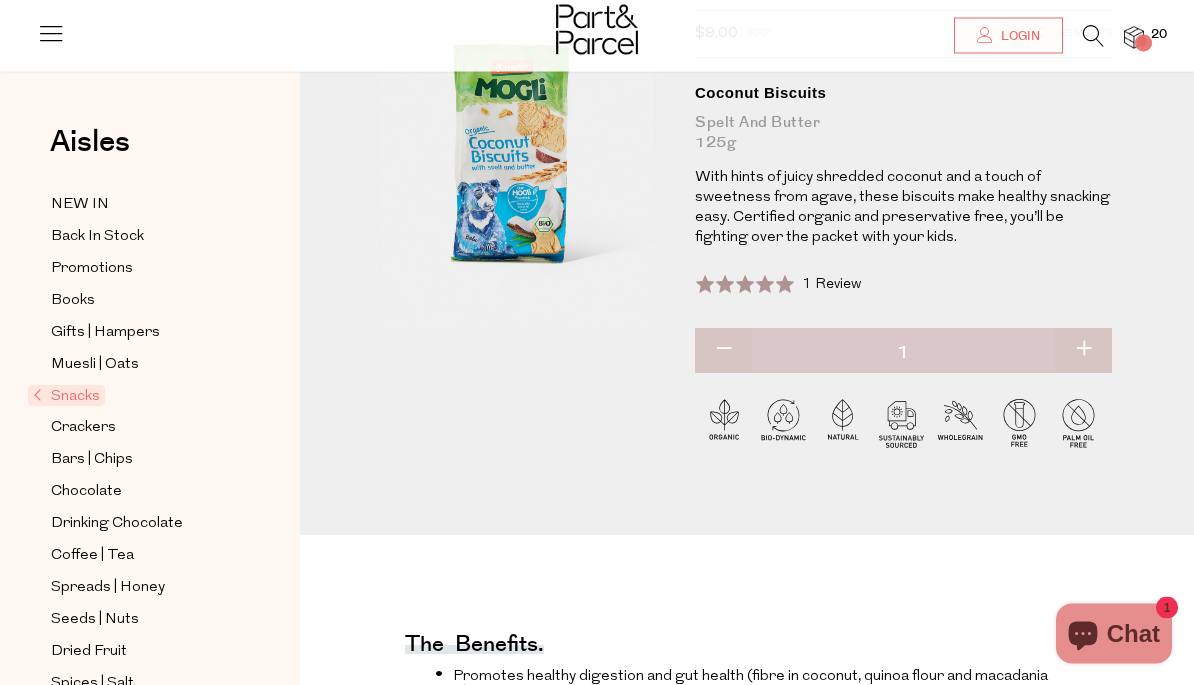 scroll, scrollTop: 162, scrollLeft: 0, axis: vertical 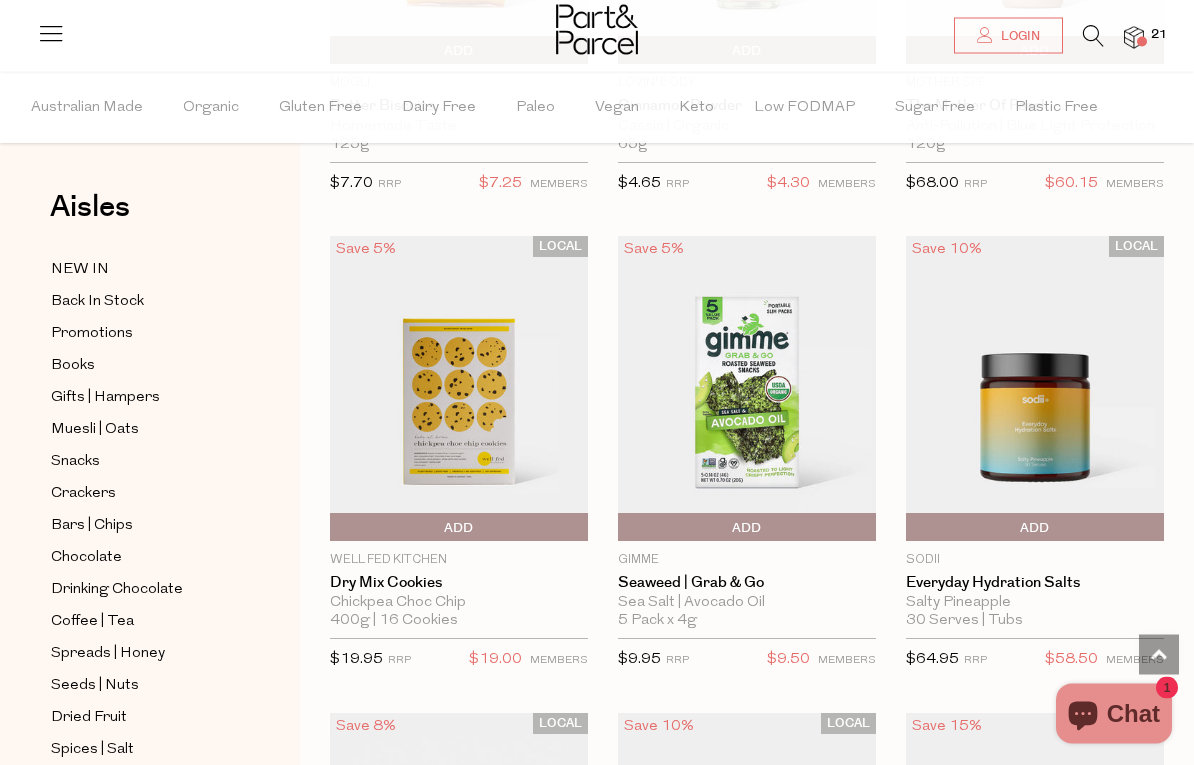 click on "Add To Parcel" at bounding box center (747, 529) 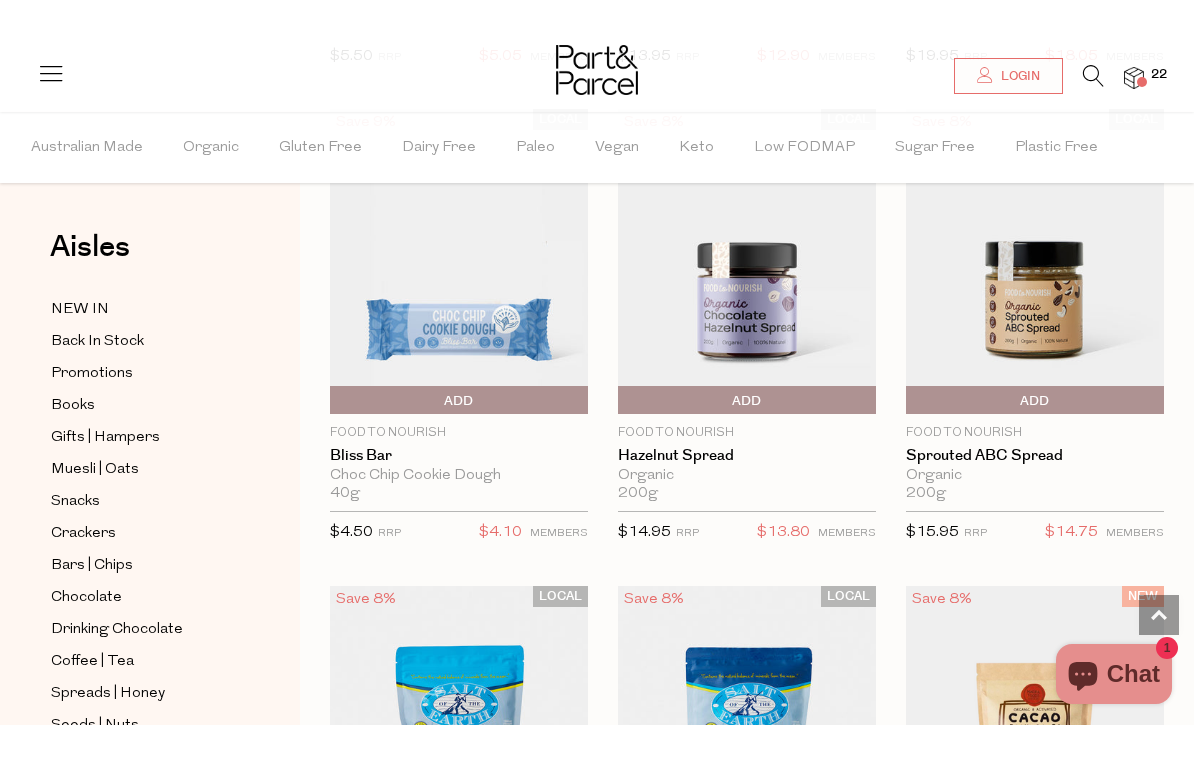 scroll, scrollTop: 6789, scrollLeft: 0, axis: vertical 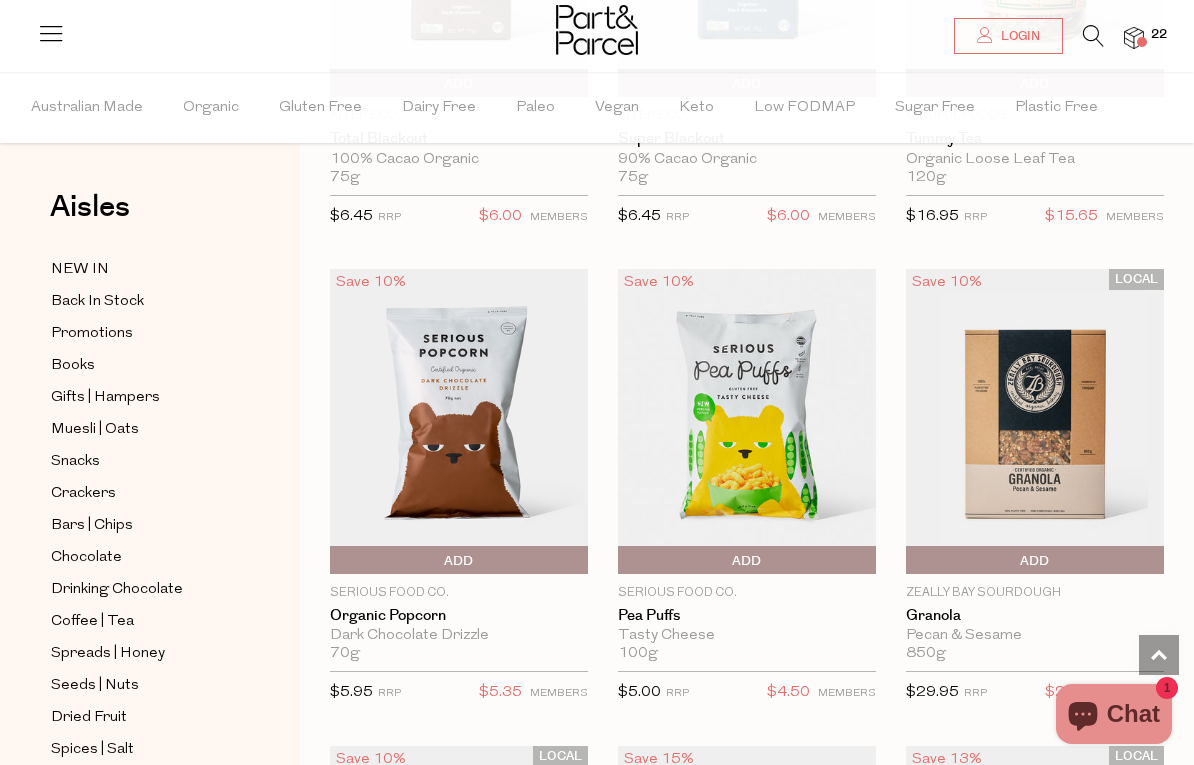 click on "Add To Parcel" at bounding box center (747, 561) 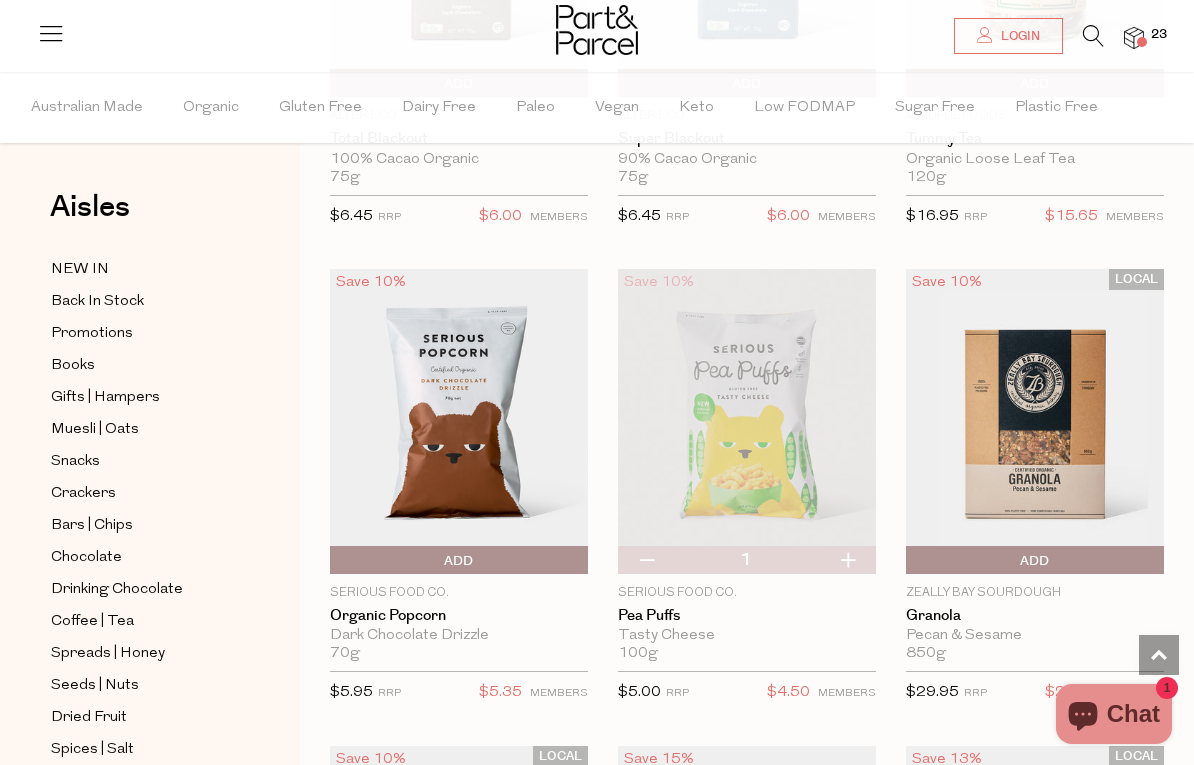 click at bounding box center [646, 560] 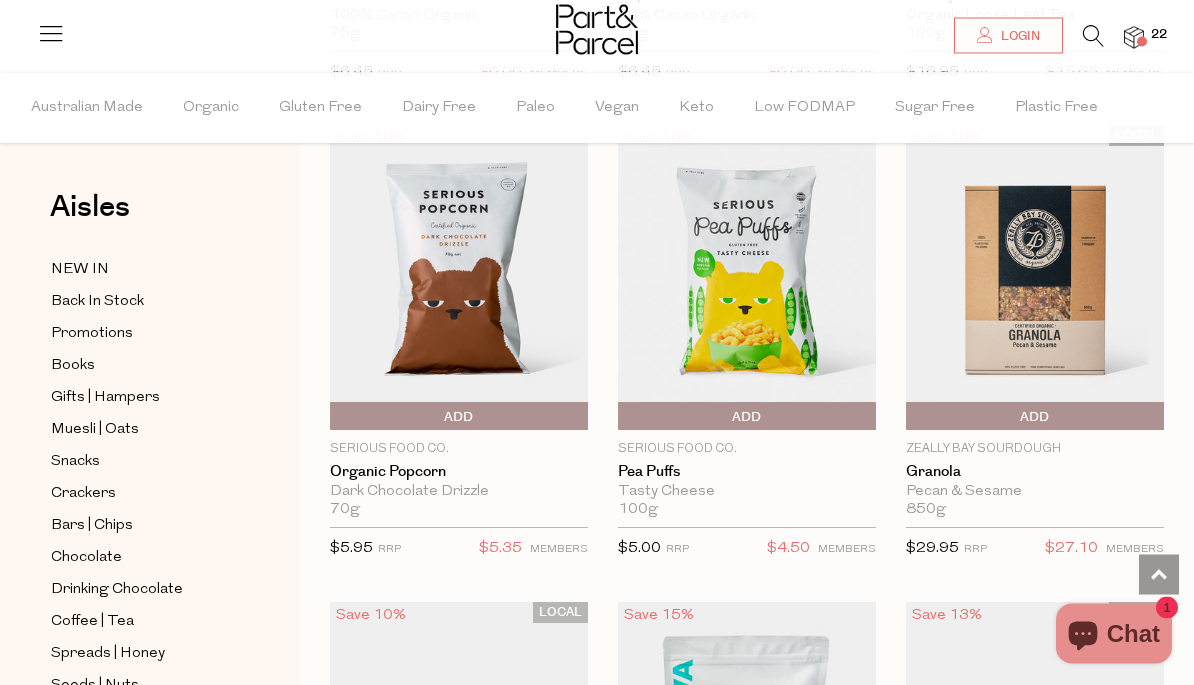 scroll, scrollTop: 10624, scrollLeft: 0, axis: vertical 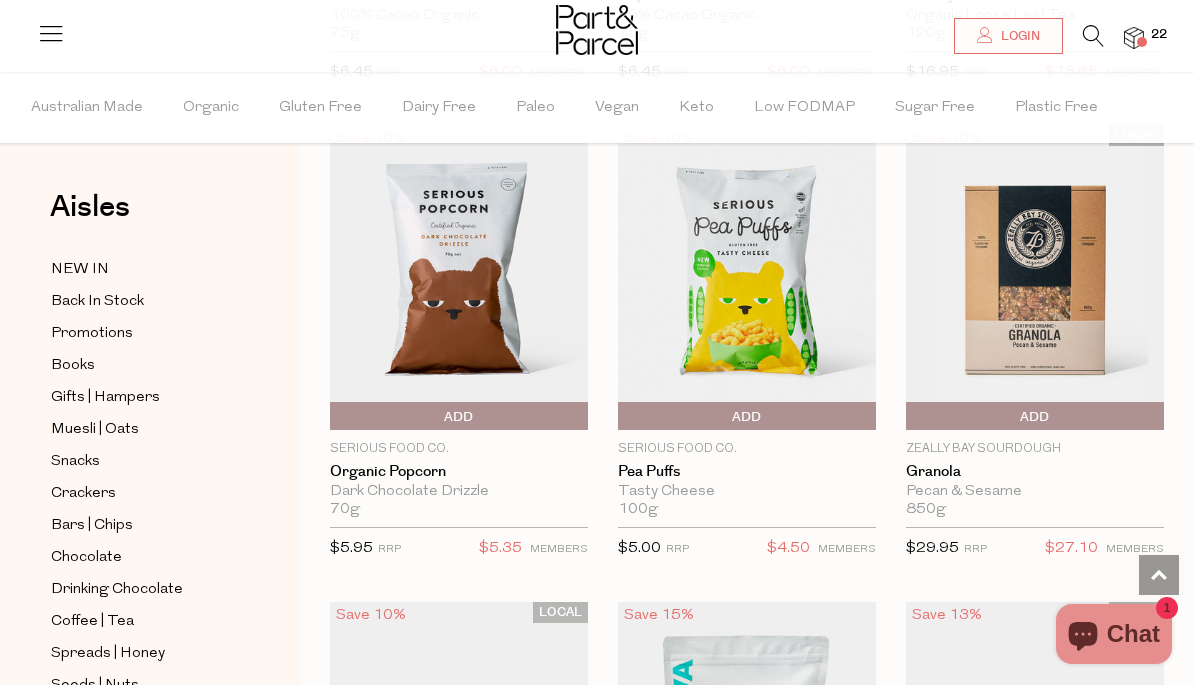 click on "Add to Parcel" at bounding box center (747, 417) 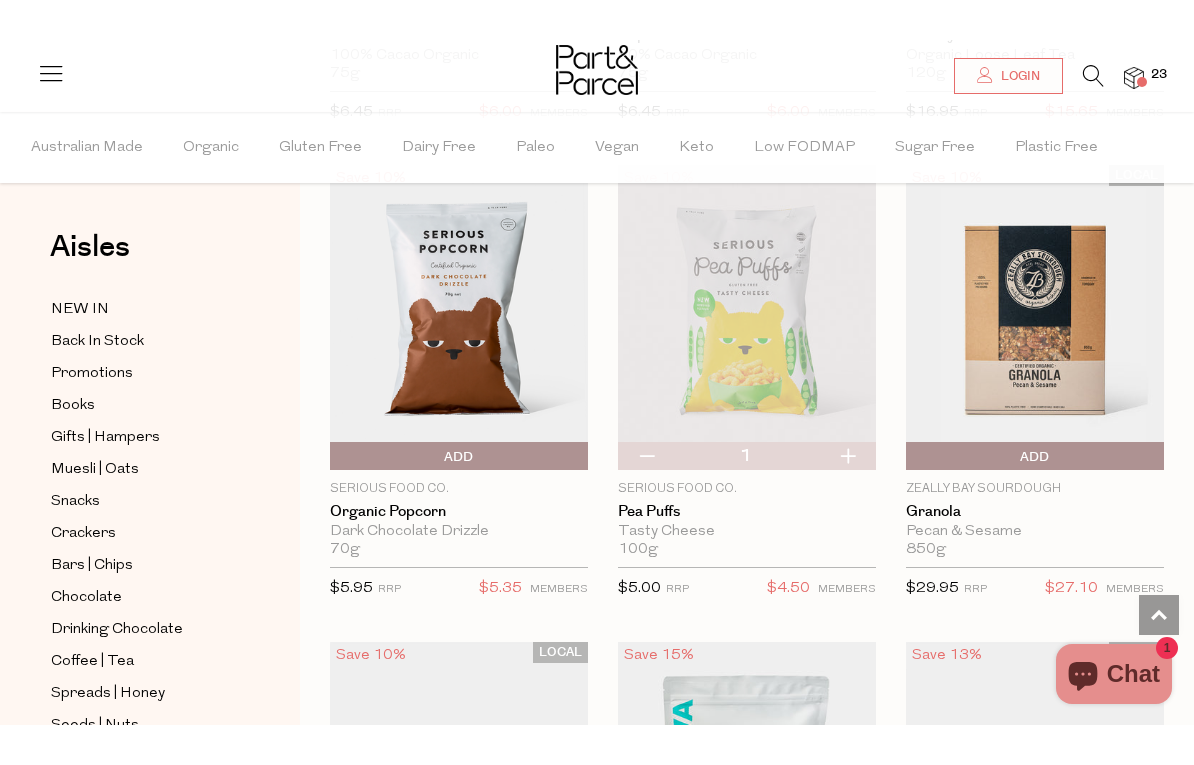 scroll, scrollTop: 10584, scrollLeft: 0, axis: vertical 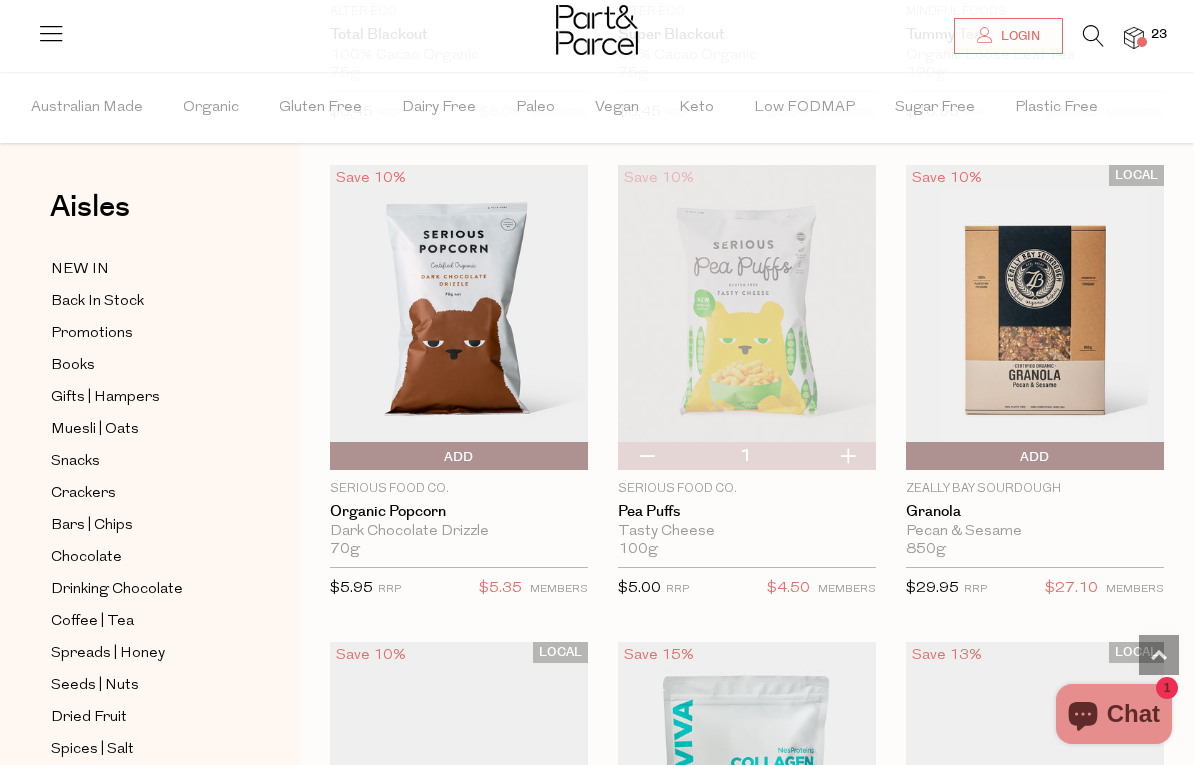 click on "Add To Parcel" at bounding box center [459, 457] 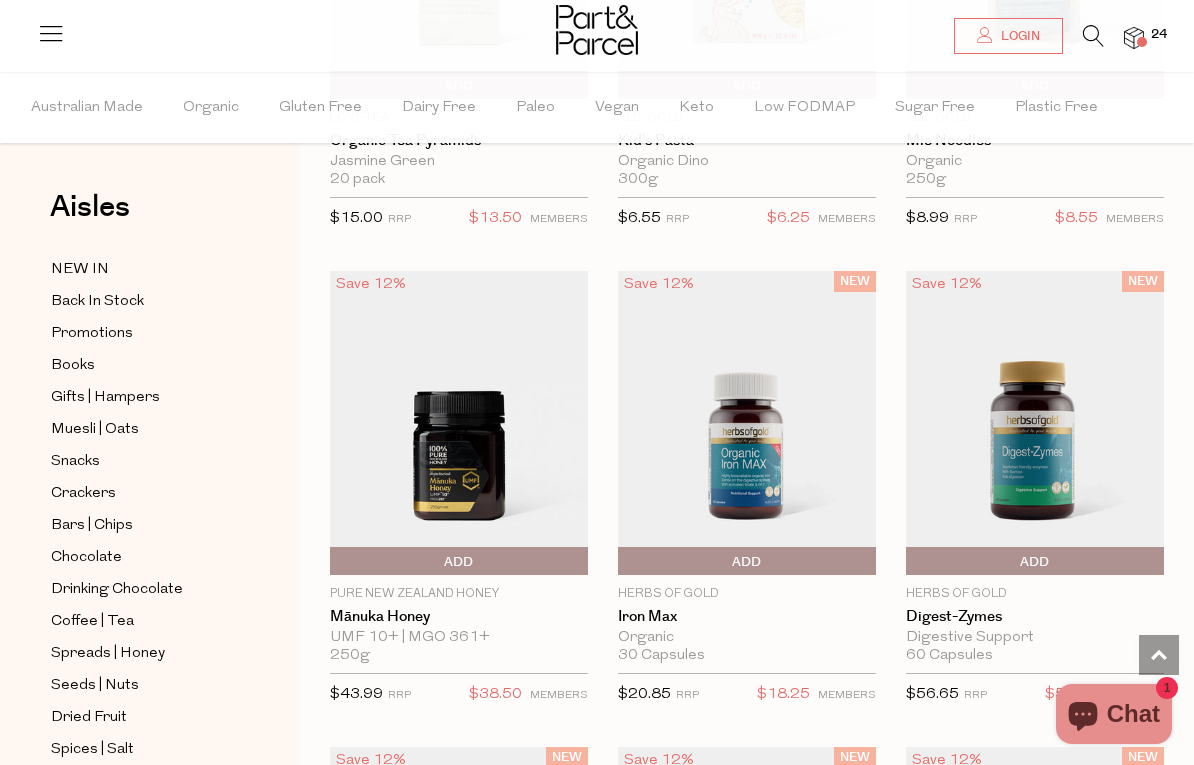 scroll, scrollTop: 13832, scrollLeft: 0, axis: vertical 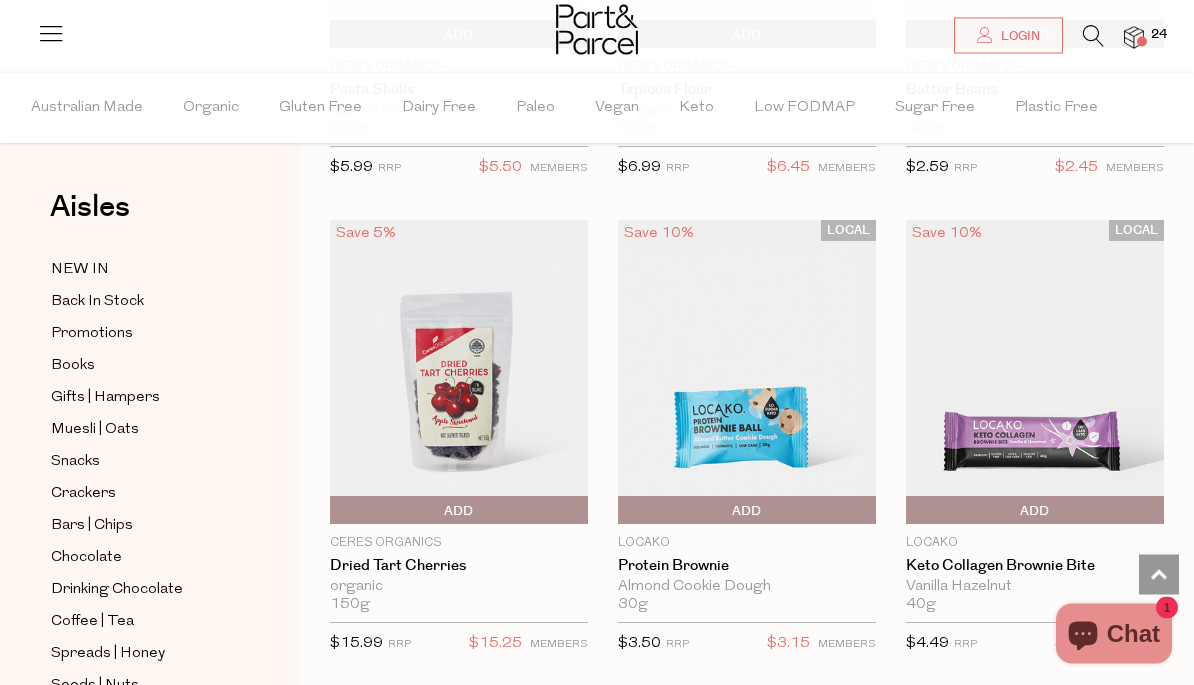 click at bounding box center (1134, 38) 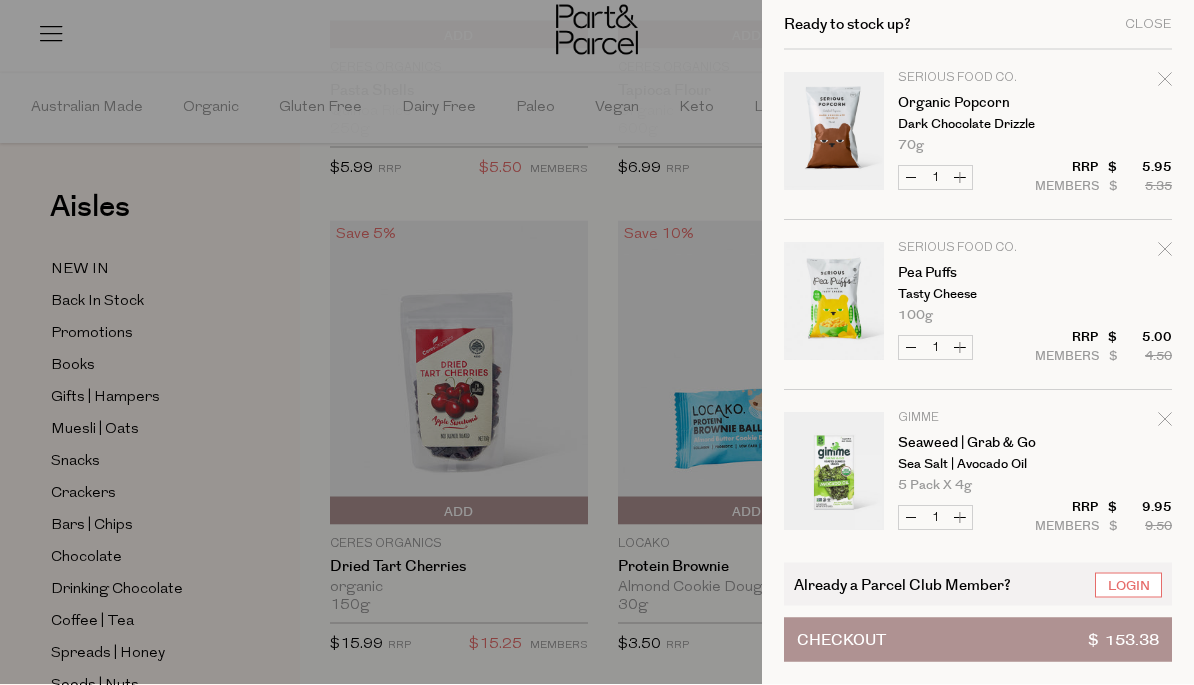 scroll, scrollTop: 23868, scrollLeft: 0, axis: vertical 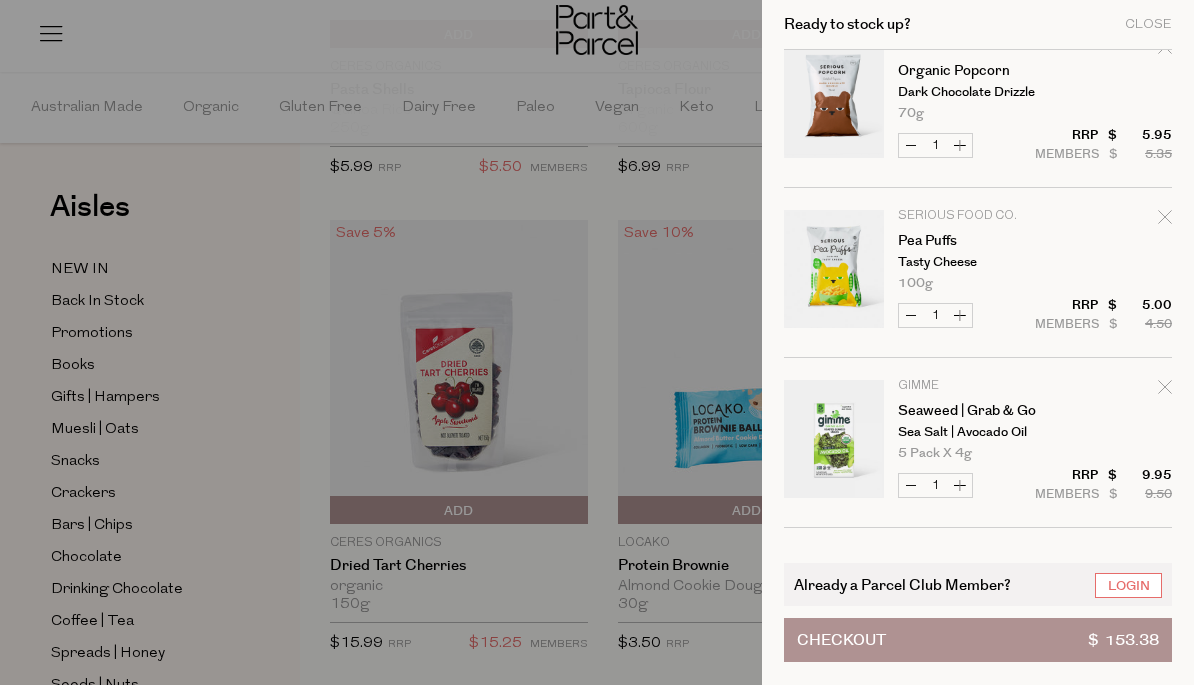 click 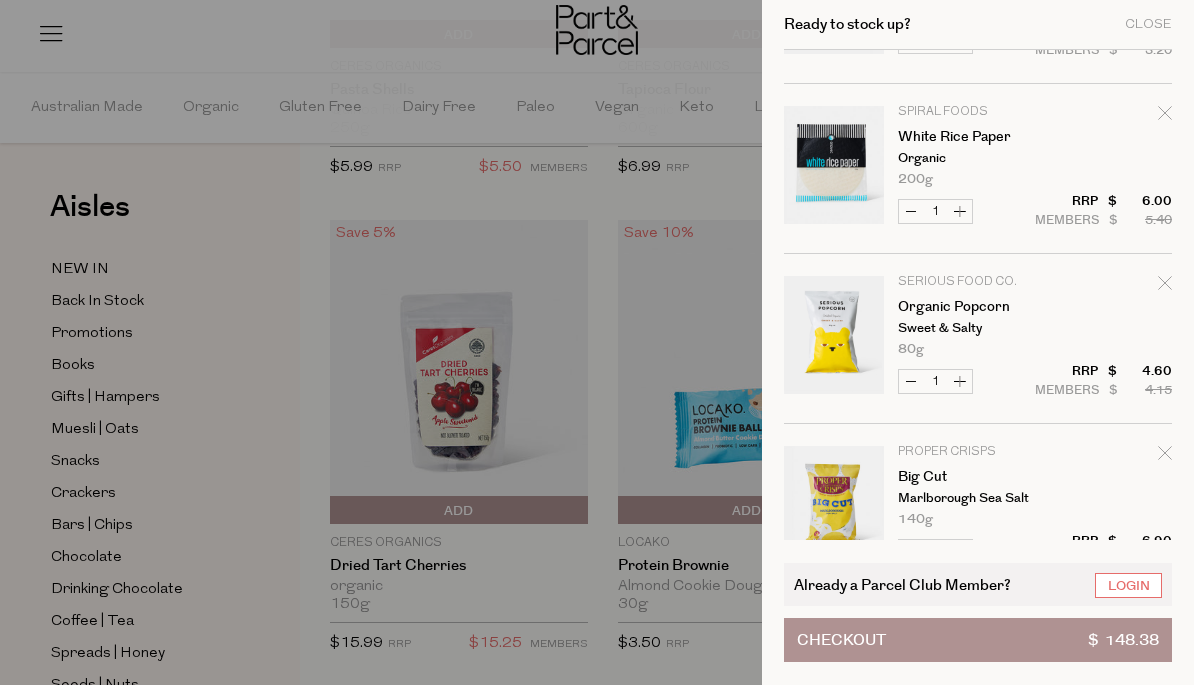 scroll, scrollTop: 2848, scrollLeft: 0, axis: vertical 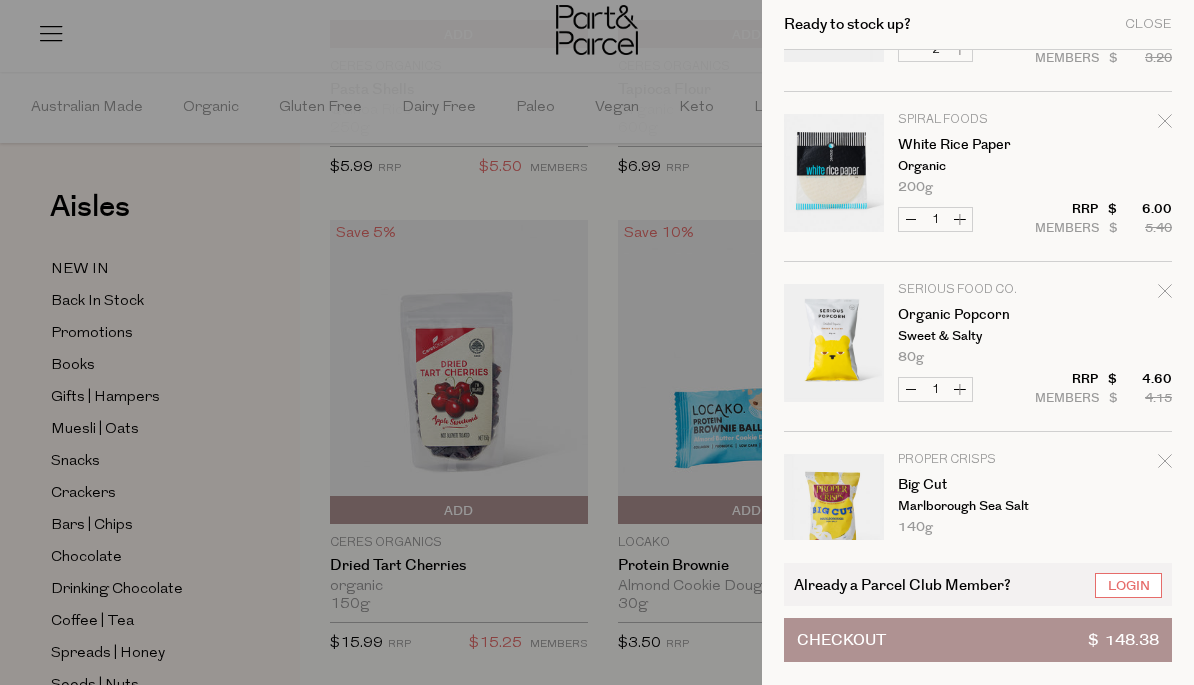 click 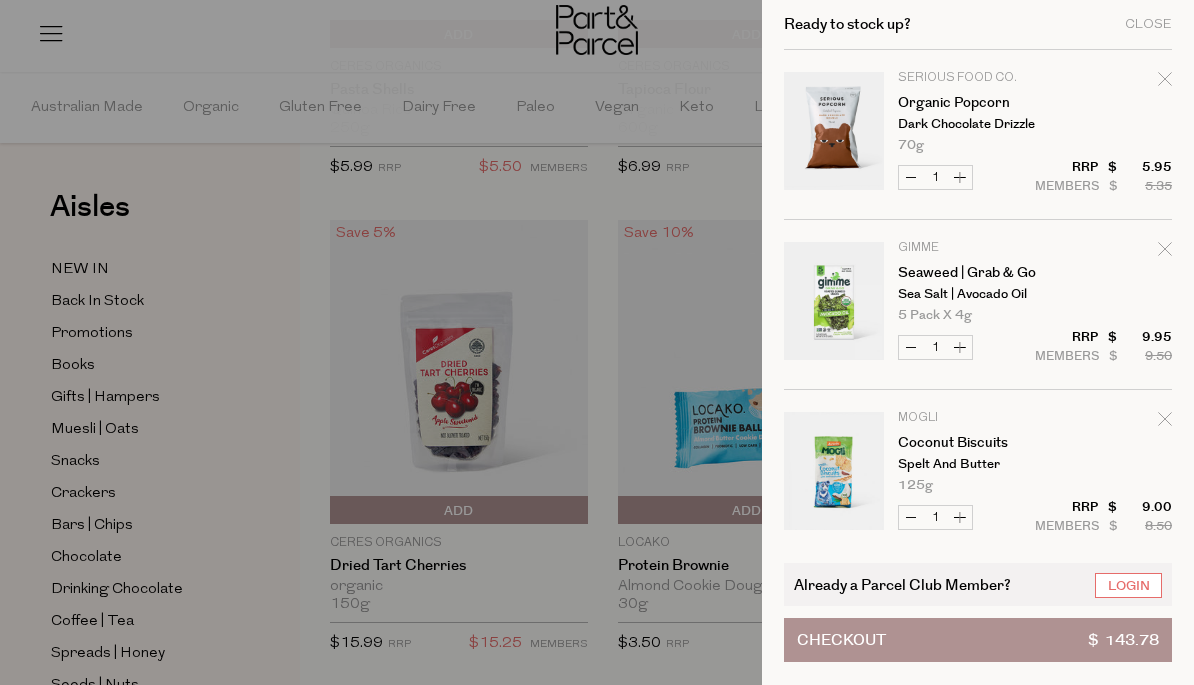 scroll, scrollTop: 0, scrollLeft: 0, axis: both 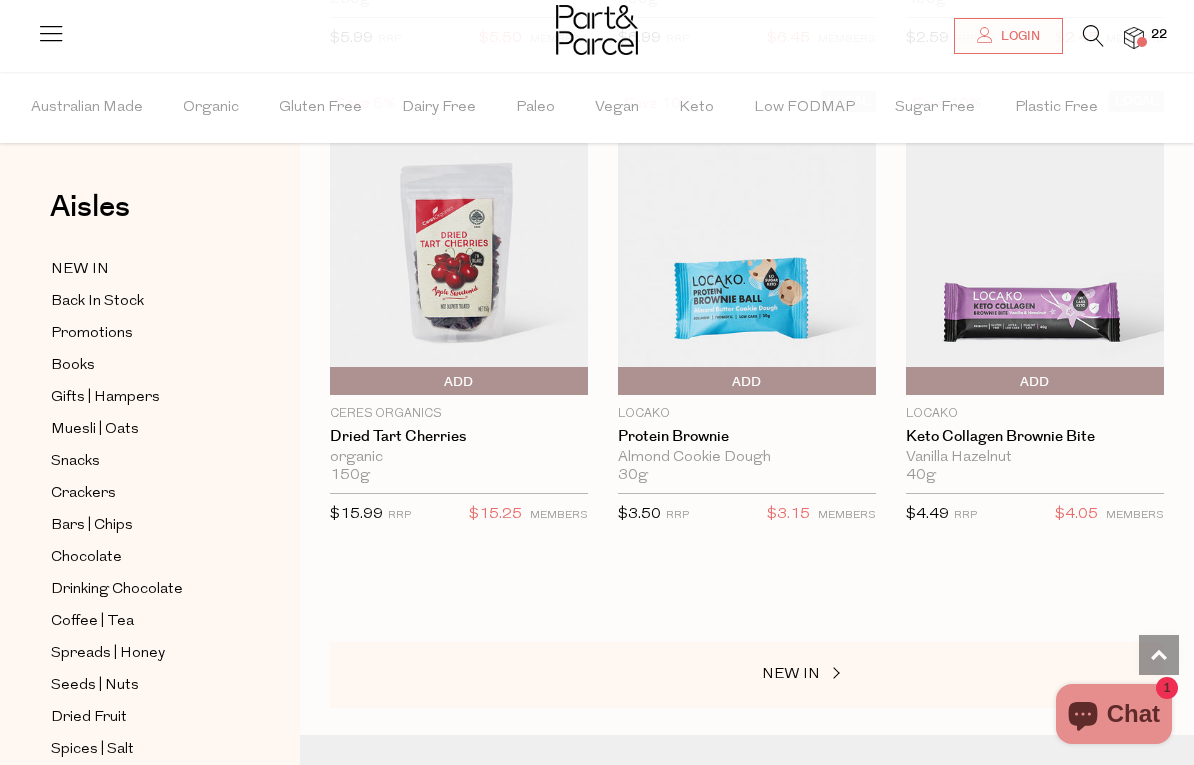 click at bounding box center [1134, 38] 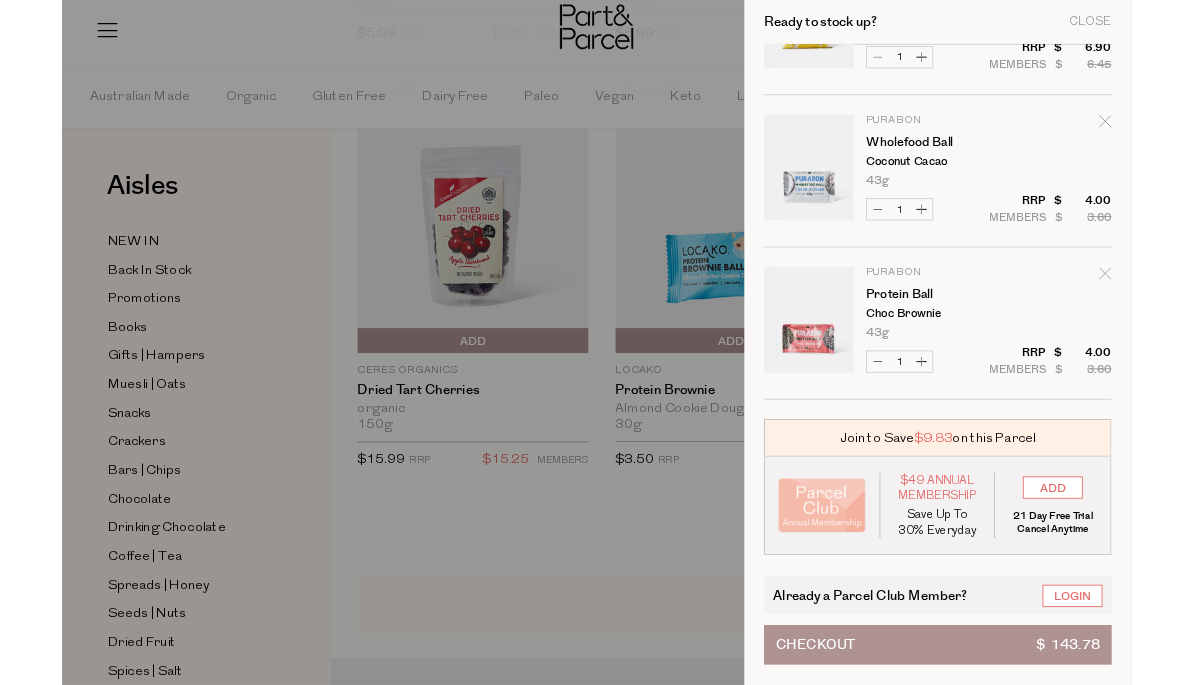 scroll, scrollTop: 3174, scrollLeft: 0, axis: vertical 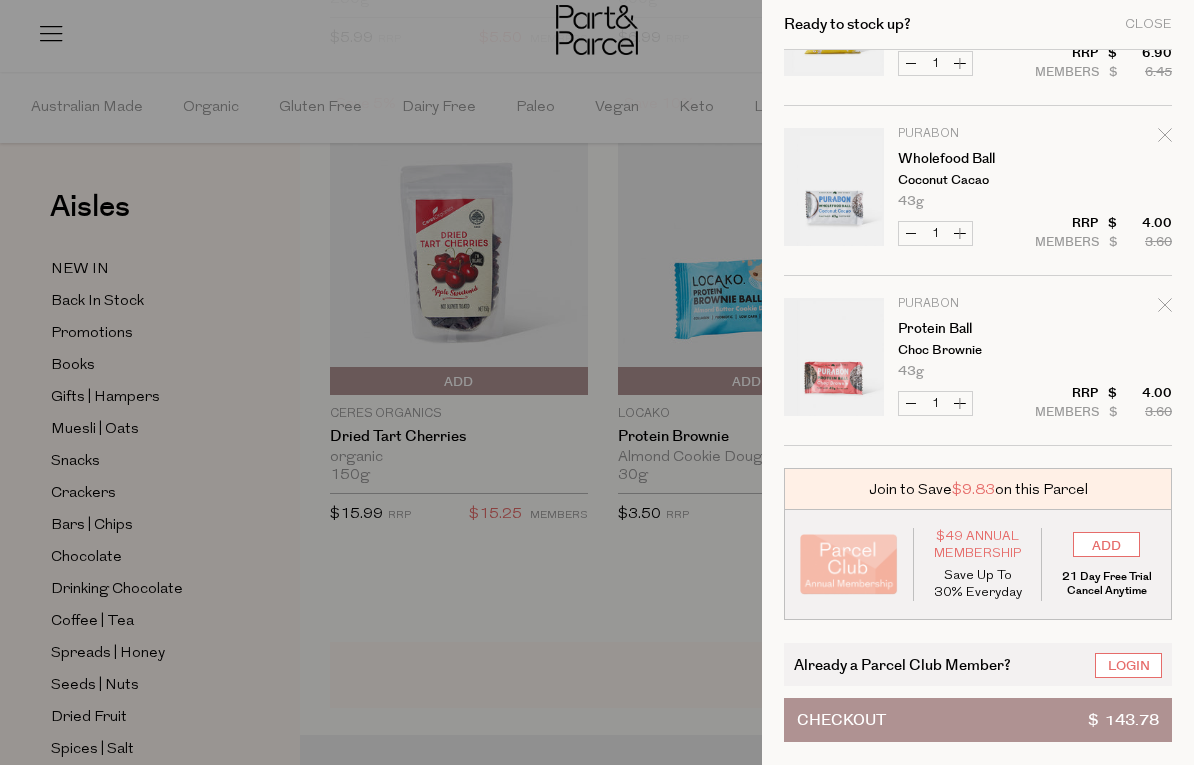 click on "$ 143.78" at bounding box center (1123, 720) 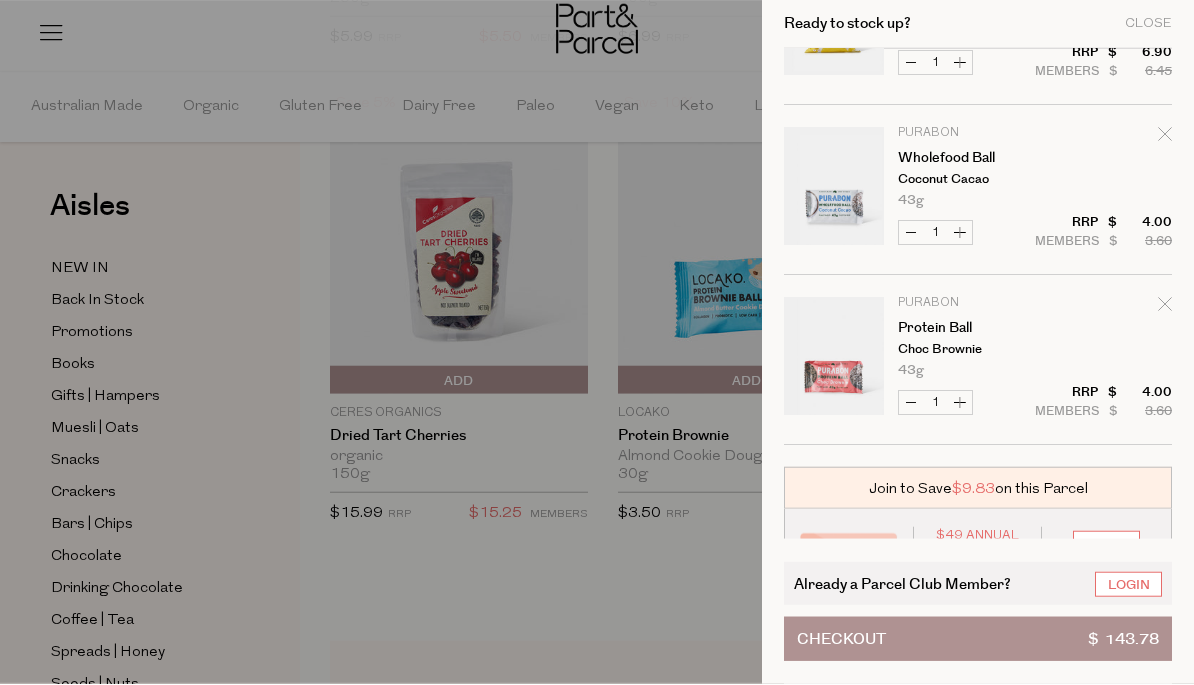 scroll, scrollTop: 24077, scrollLeft: 0, axis: vertical 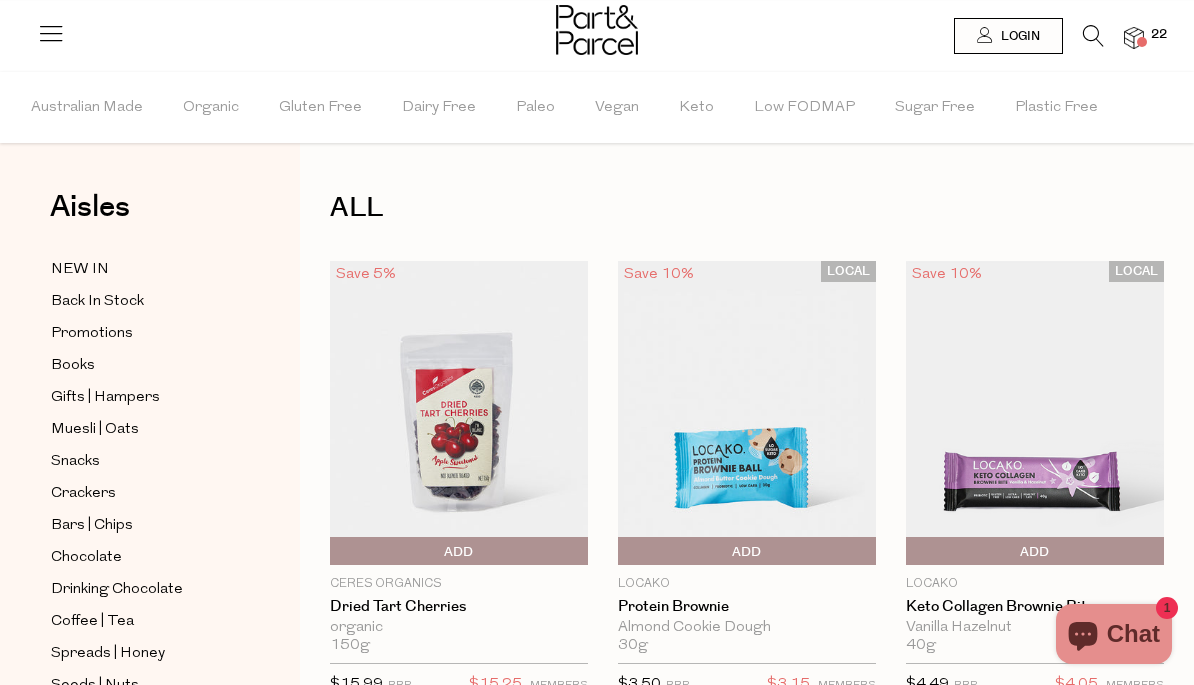 click at bounding box center (1134, 38) 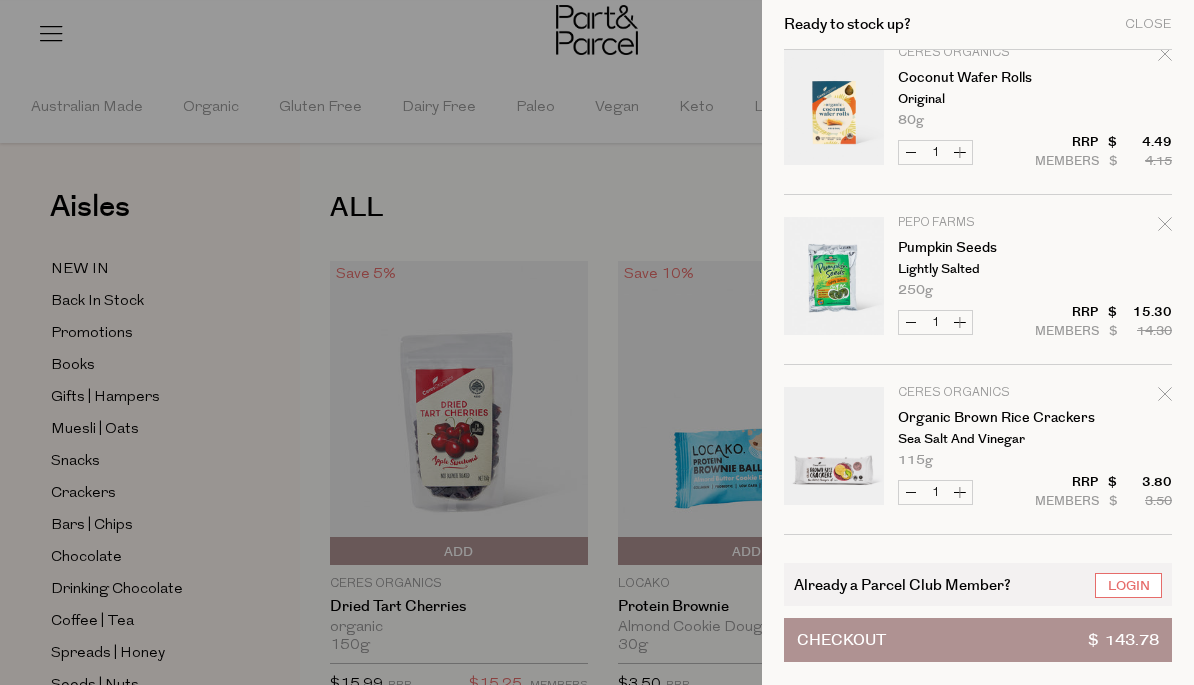 click on "Close" at bounding box center [1148, 24] 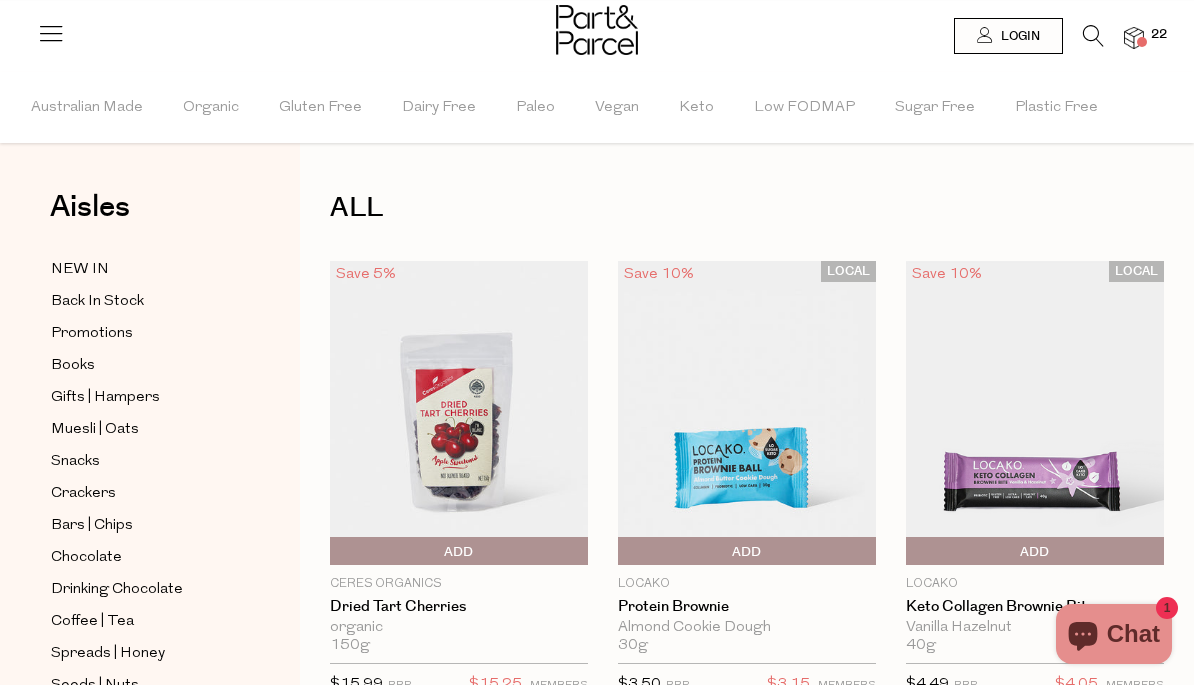 click at bounding box center (597, 342) 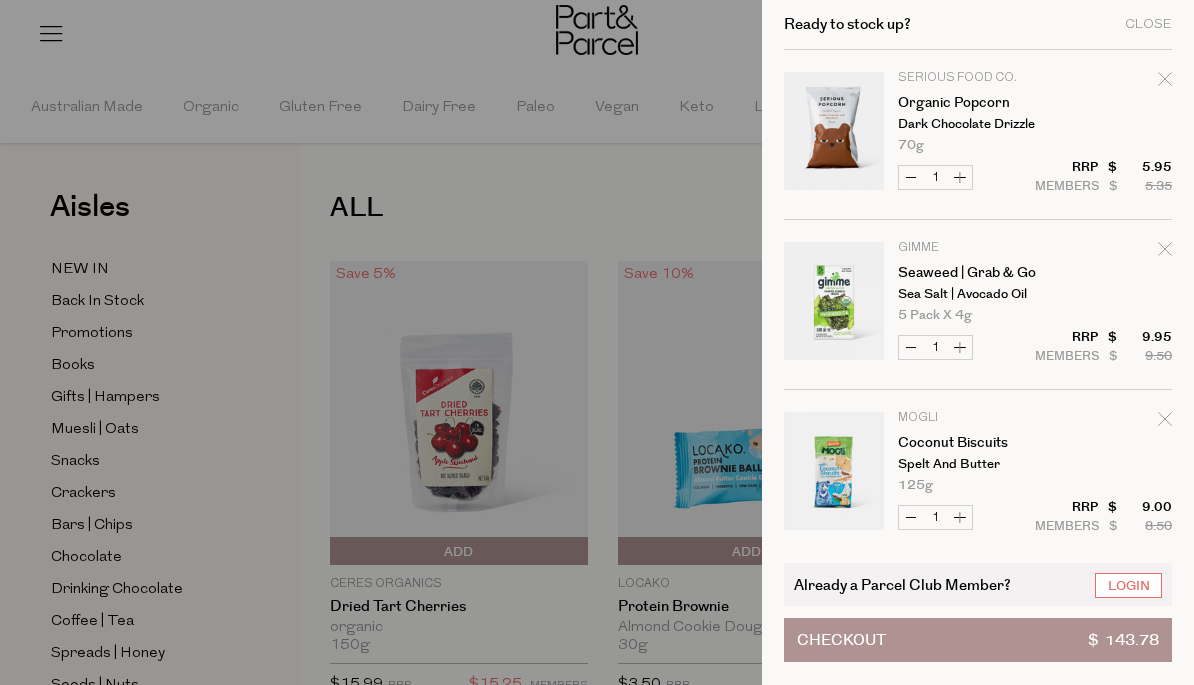 scroll, scrollTop: 0, scrollLeft: 0, axis: both 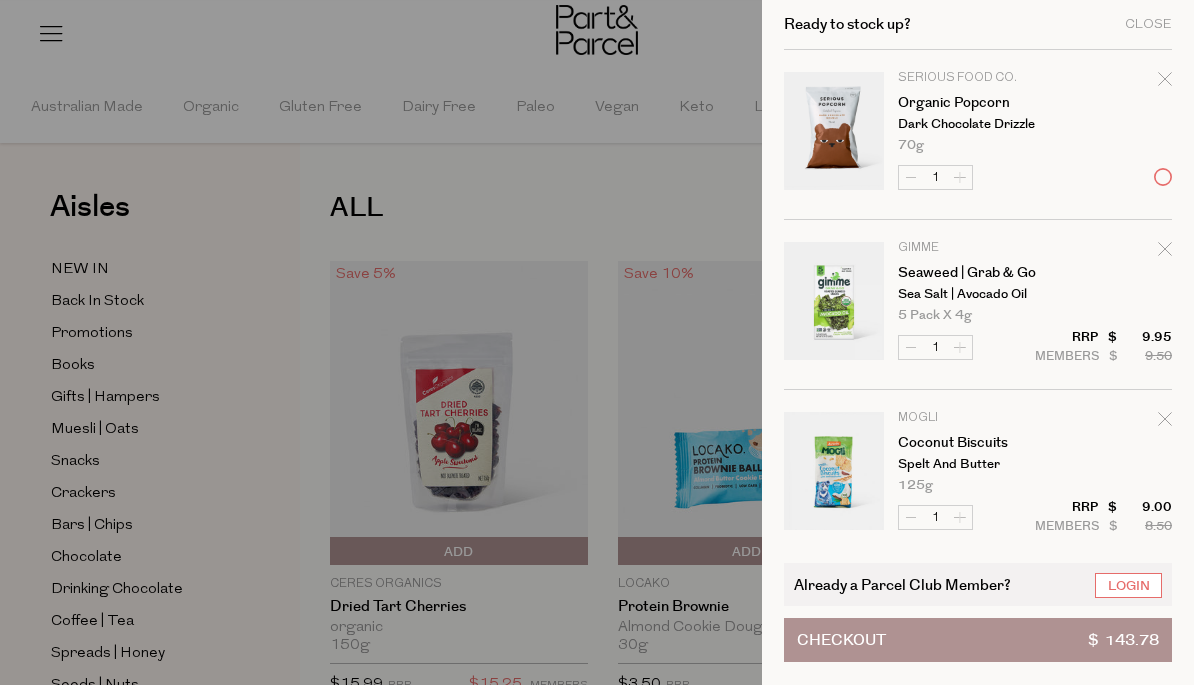click on "Ready to stock up?
Close
Image
Product
Total
Qty
Serious Food Co.
Organic Popcorn
Dark Chocolate Drizzle
70g Only 67 Available 1 $ $" at bounding box center (978, 342) 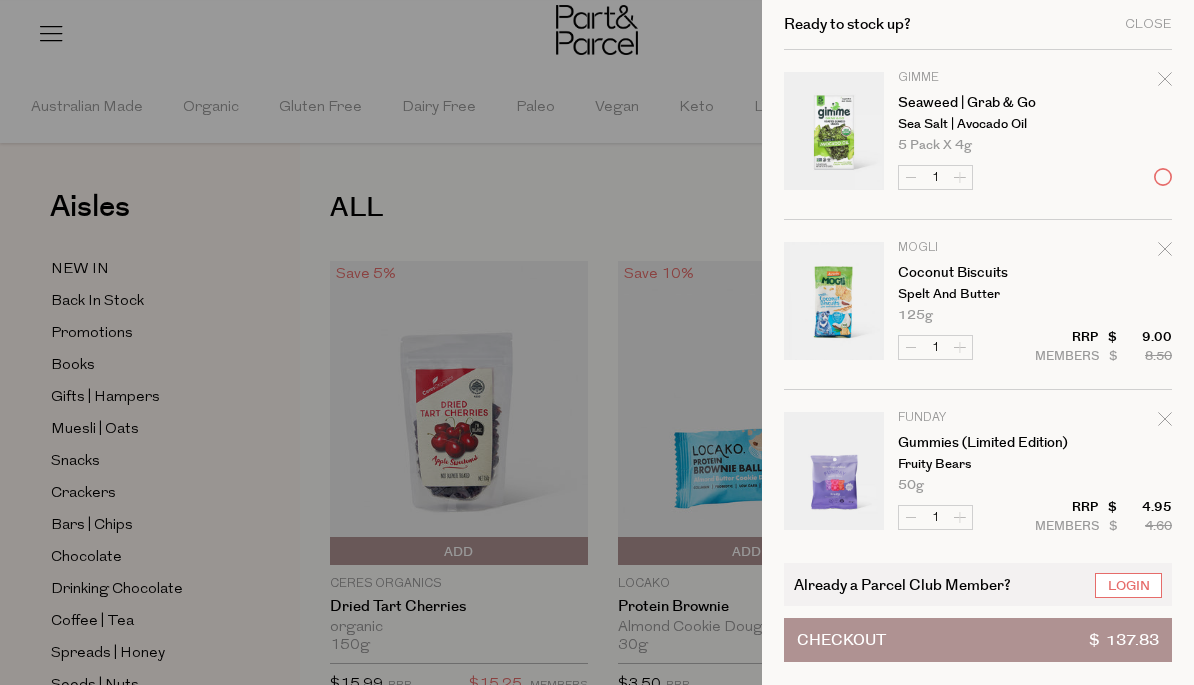click on "Image
Product
Total
Qty
Gimme
Seaweed | Grab & Go
Sea Salt | Avocado Oil
5 Pack x 4g
Only 14 Available 1 $ $ 9.50
MOGLi 1" at bounding box center [978, 1750] 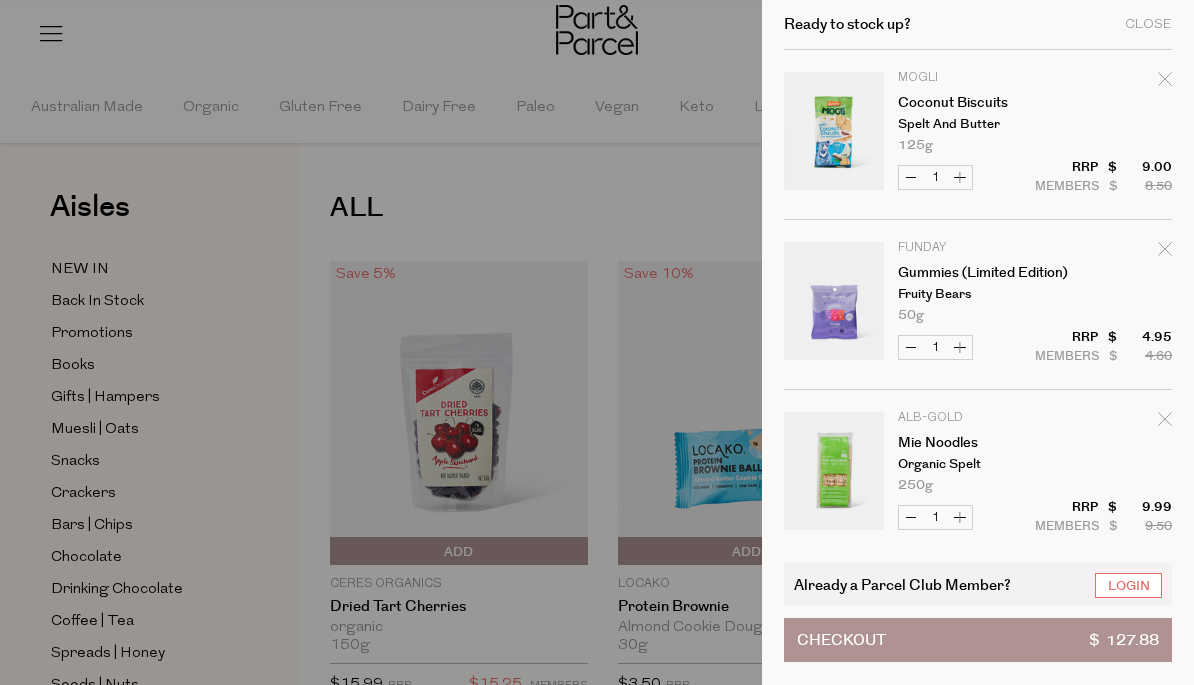 click 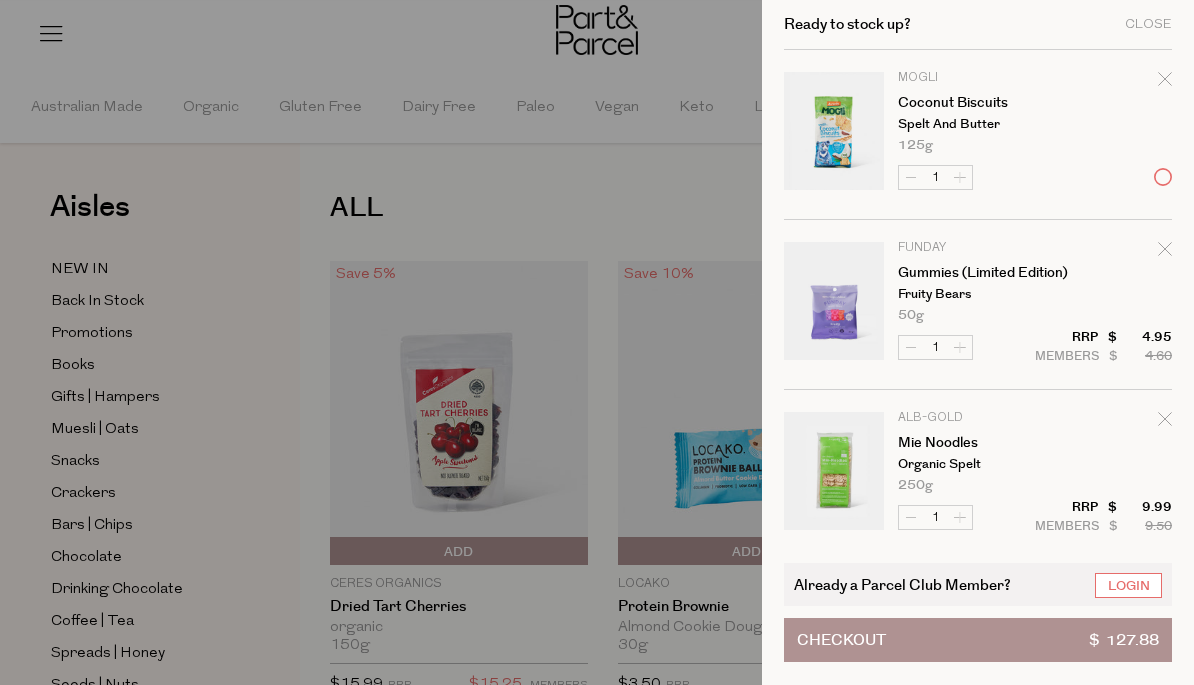 click on "Ready to stock up?
Close
Image
Product
Total
Qty
MOGLi
Coconut Biscuits
Spelt and Butter
125g 1 $[PRICE] $[PRICE]" at bounding box center [978, 342] 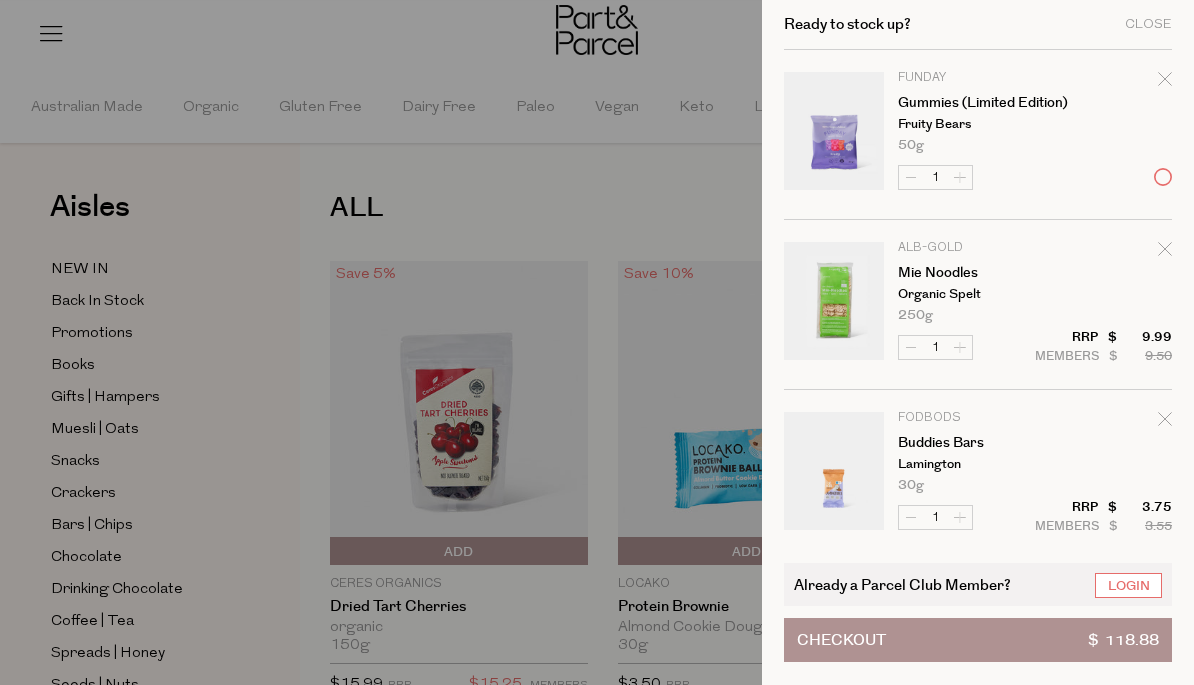 click on "Image
Product
Total
Qty
Funday
Gummies (Limited Edition)
Fruity Bears
50g
Only 85 Available
1 $ $" at bounding box center [978, 1580] 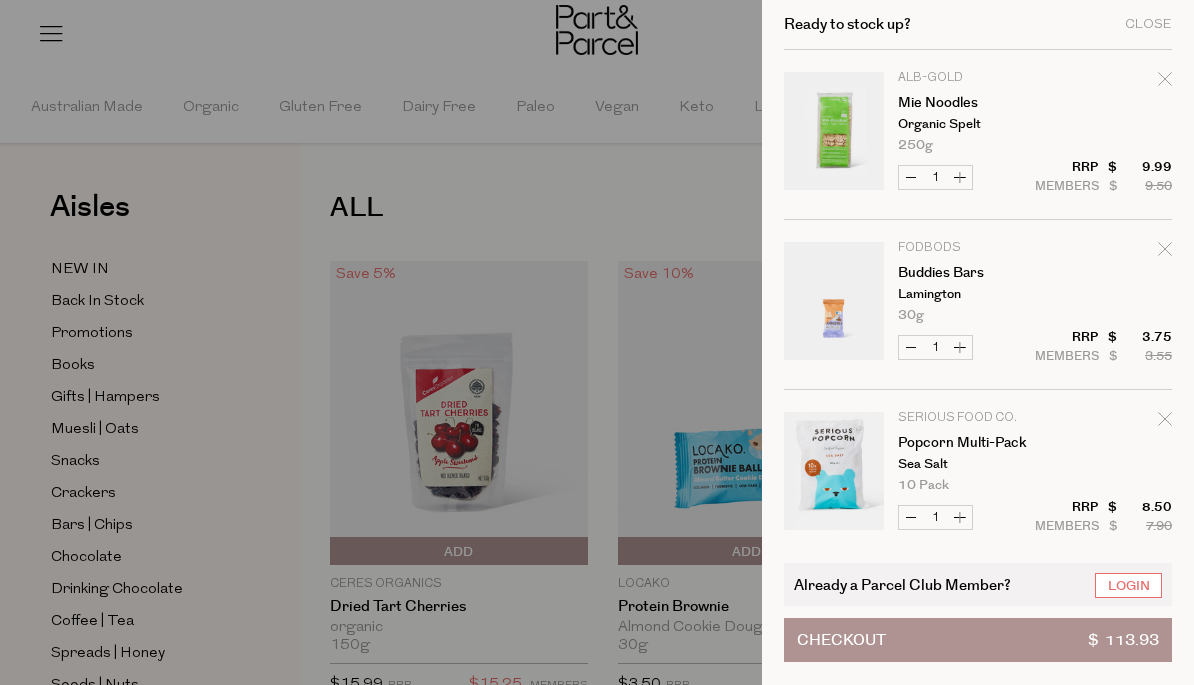 click 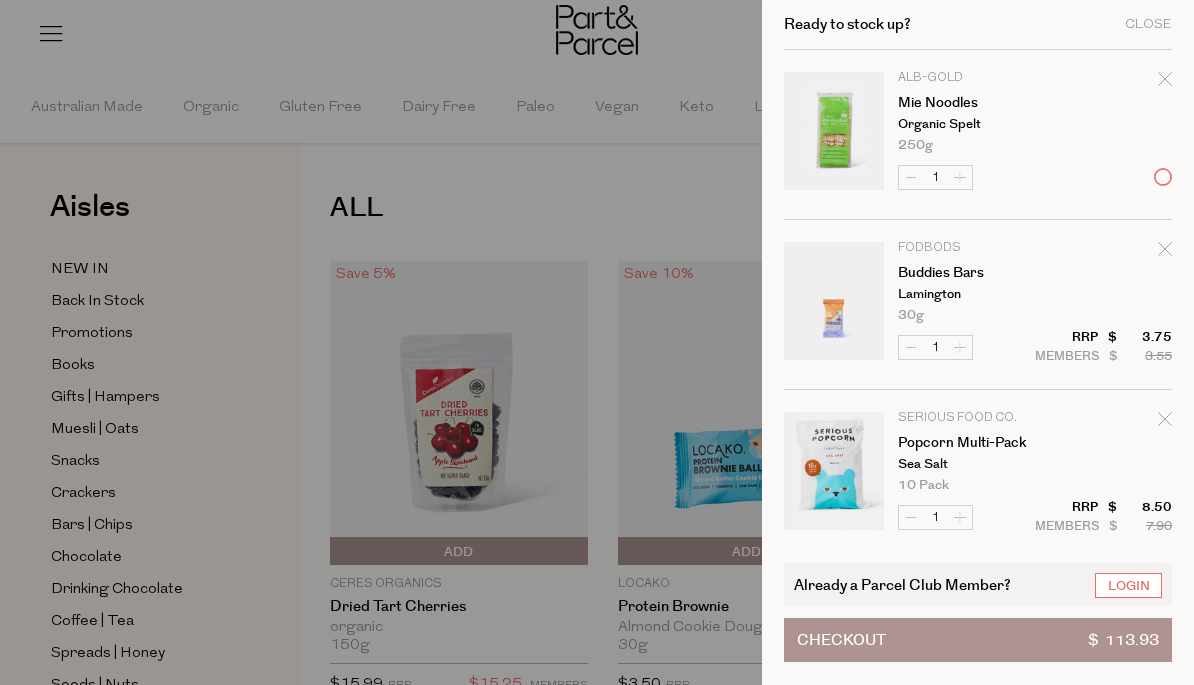 click on "Image
Product
Total
Qty
Alb-Gold
Mie Noodles
Organic Spelt
250g
1 $[PRICE] $[PRICE]" at bounding box center (978, 1495) 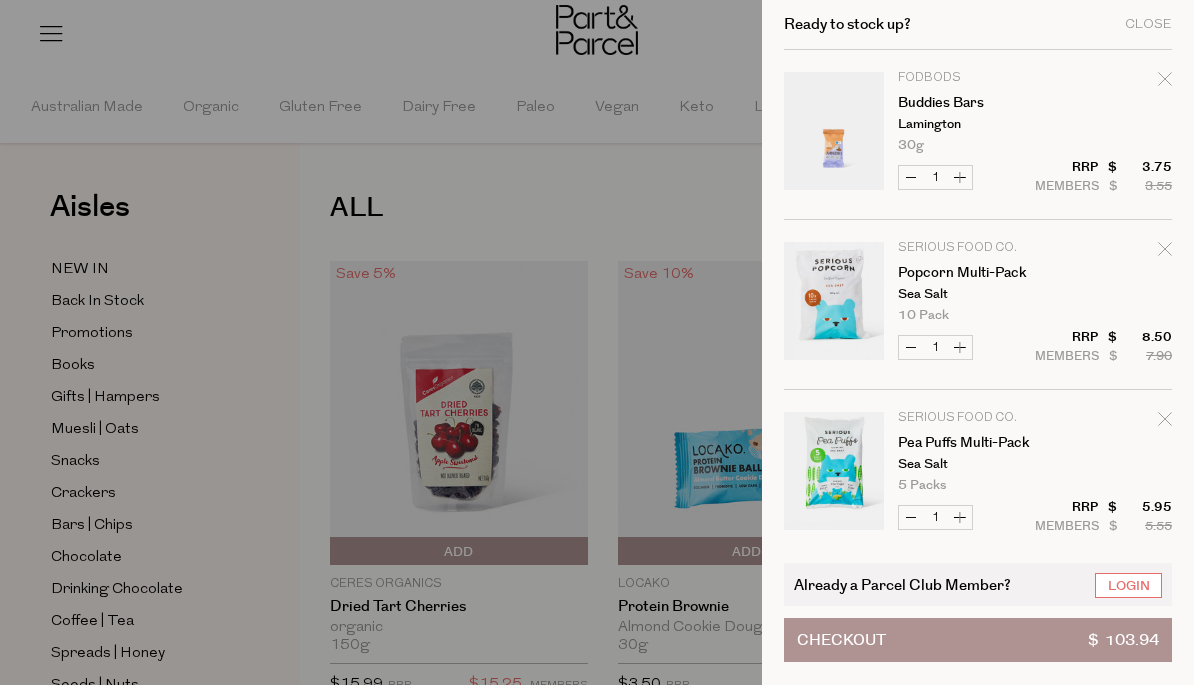 click 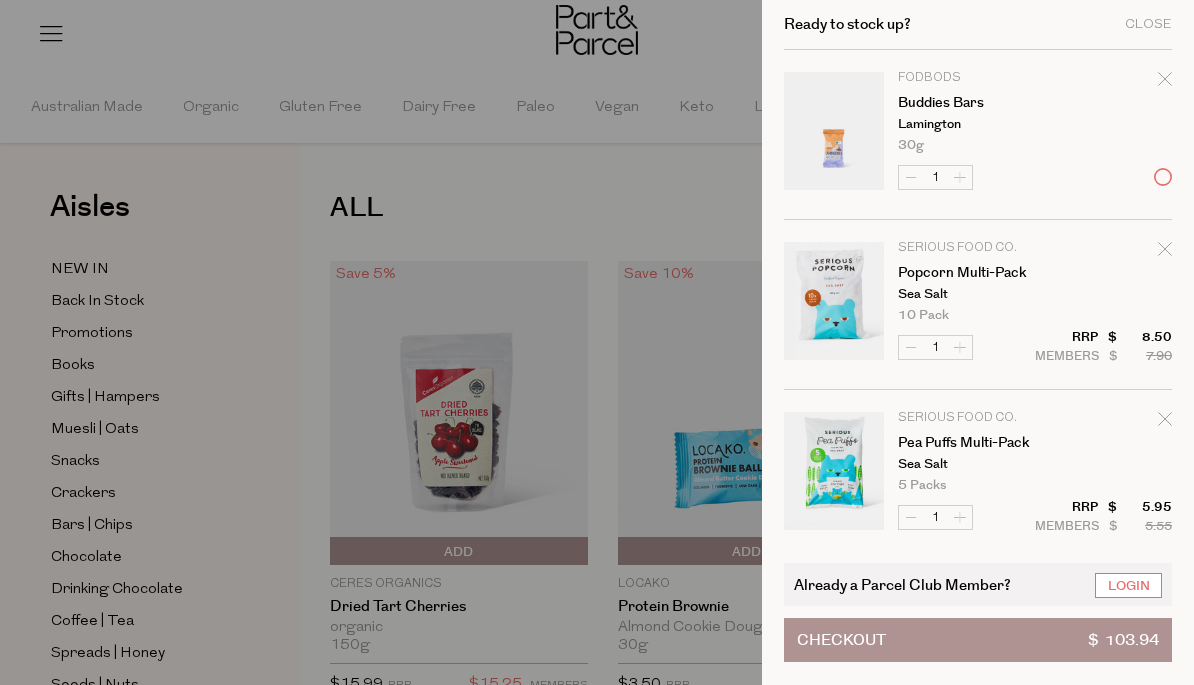 click on "Image
Product
Total
Qty
Fodbods
Buddies Bars
Lamington
30g
Only 9 Available
Decrease Buddies Bars" at bounding box center (978, 1410) 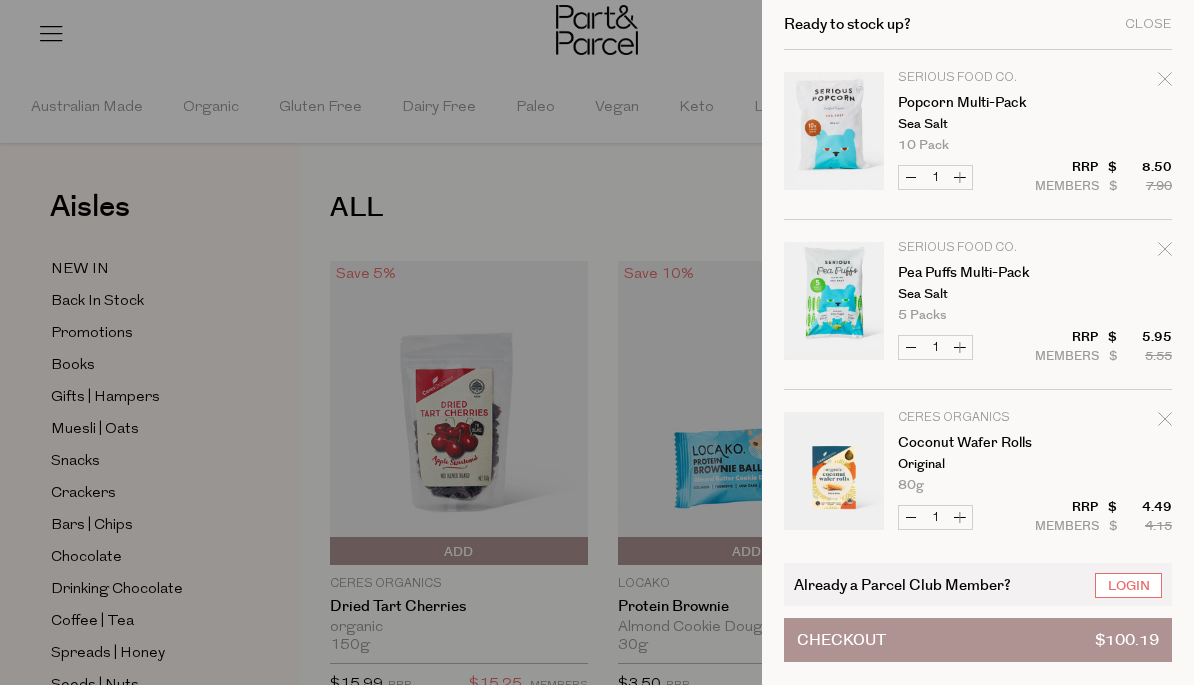 click 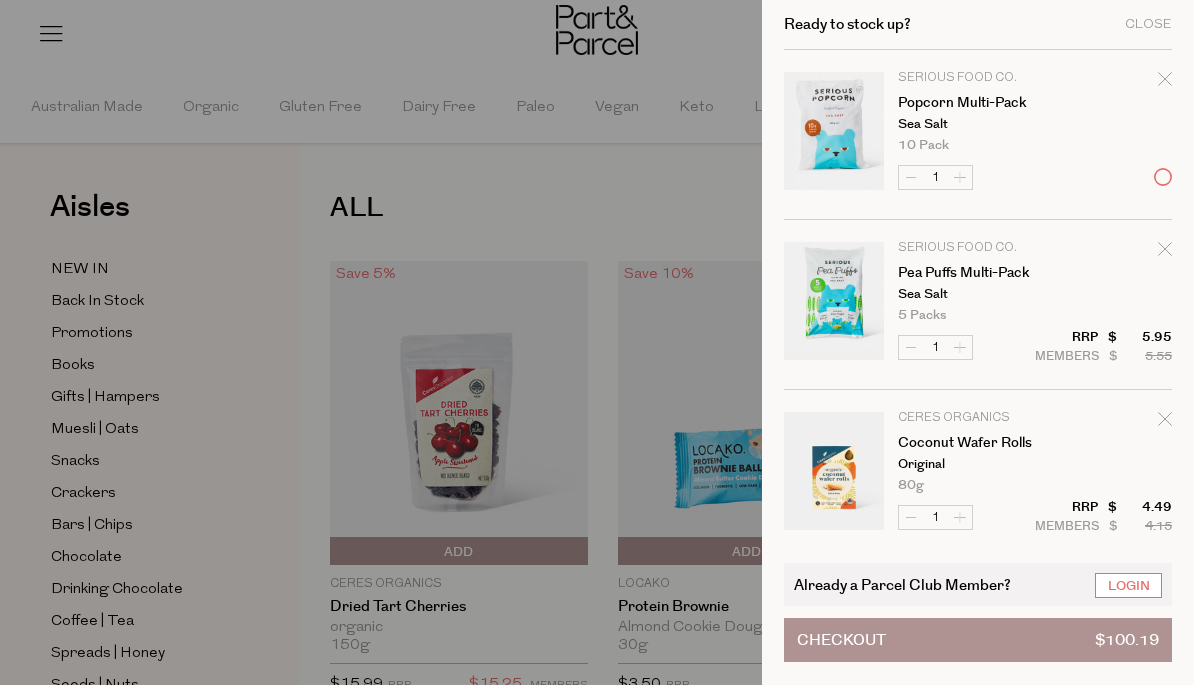 click on "Image
Product
Total
Qty
Serious Food Co.
Popcorn Multi-Pack
Sea Salt
10 Pack
1 $ $ 7.90
1 $ $" at bounding box center [978, 1325] 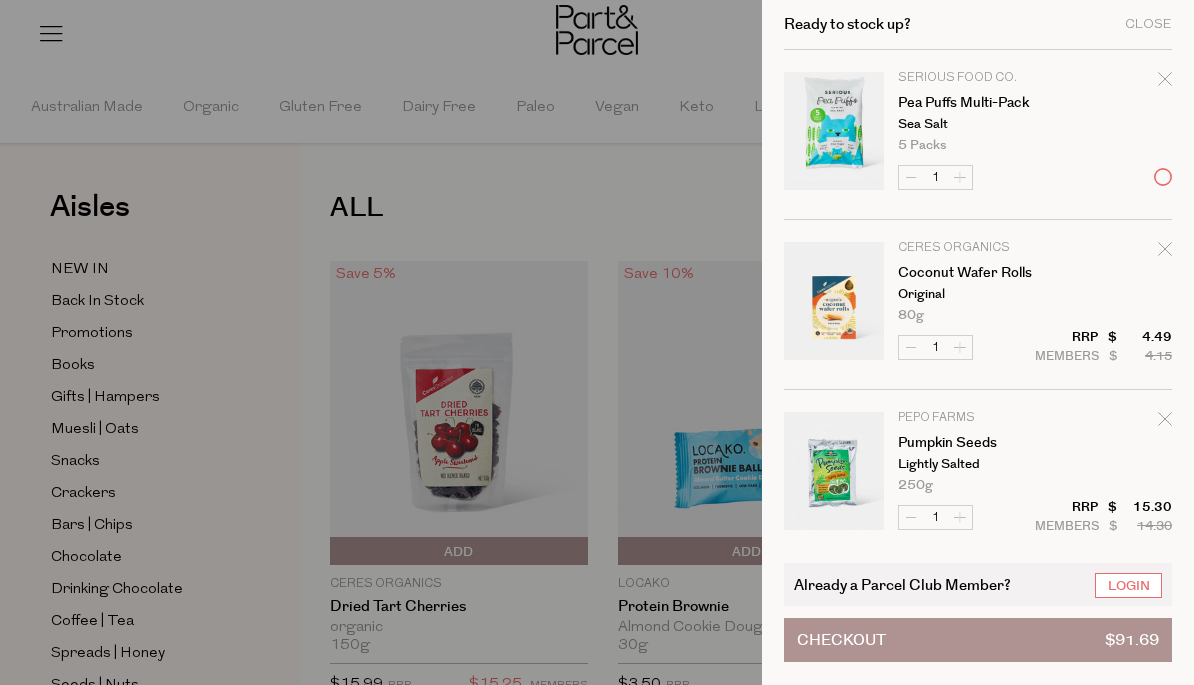click on "Image
Product
Total
Qty
Serious Food Co.
Pea Puffs Multi-Pack
Sea Salt
5 Packs
1 $[PRICE] $[PRICE]
80g" at bounding box center (978, 1240) 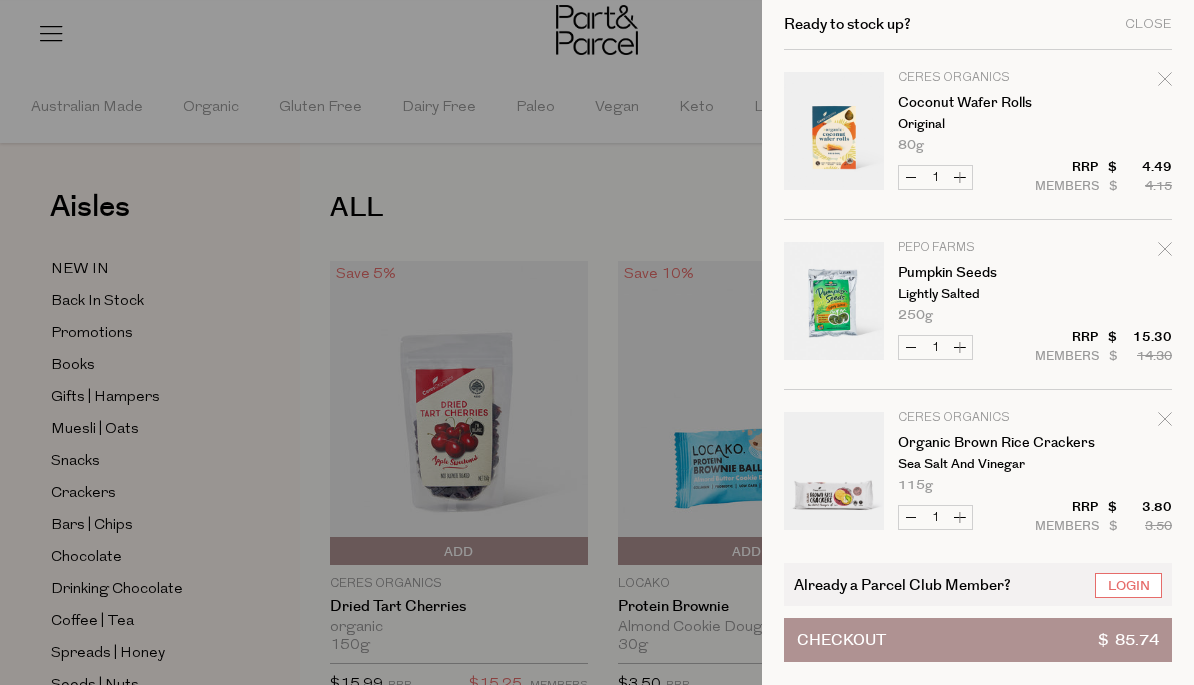 click 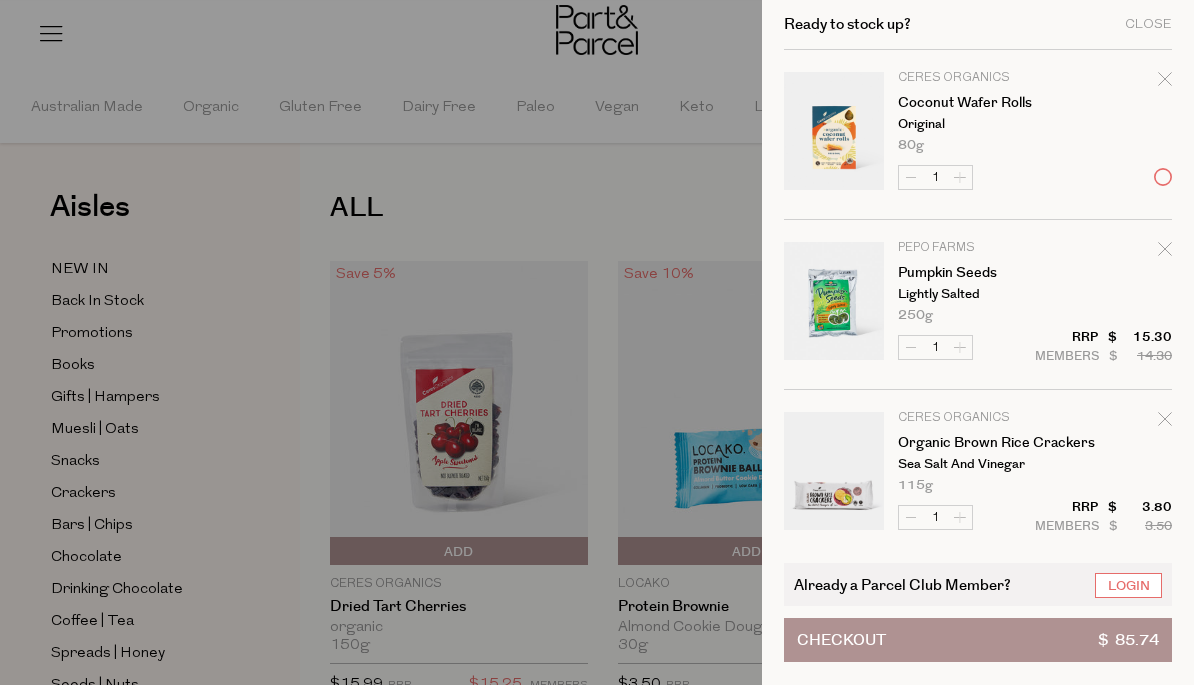 click on "Ready to stock up?
Close
Image
Product
Total
Qty
Ceres Organics
Coconut Wafer Rolls
Original
80g 1 $" at bounding box center [978, 342] 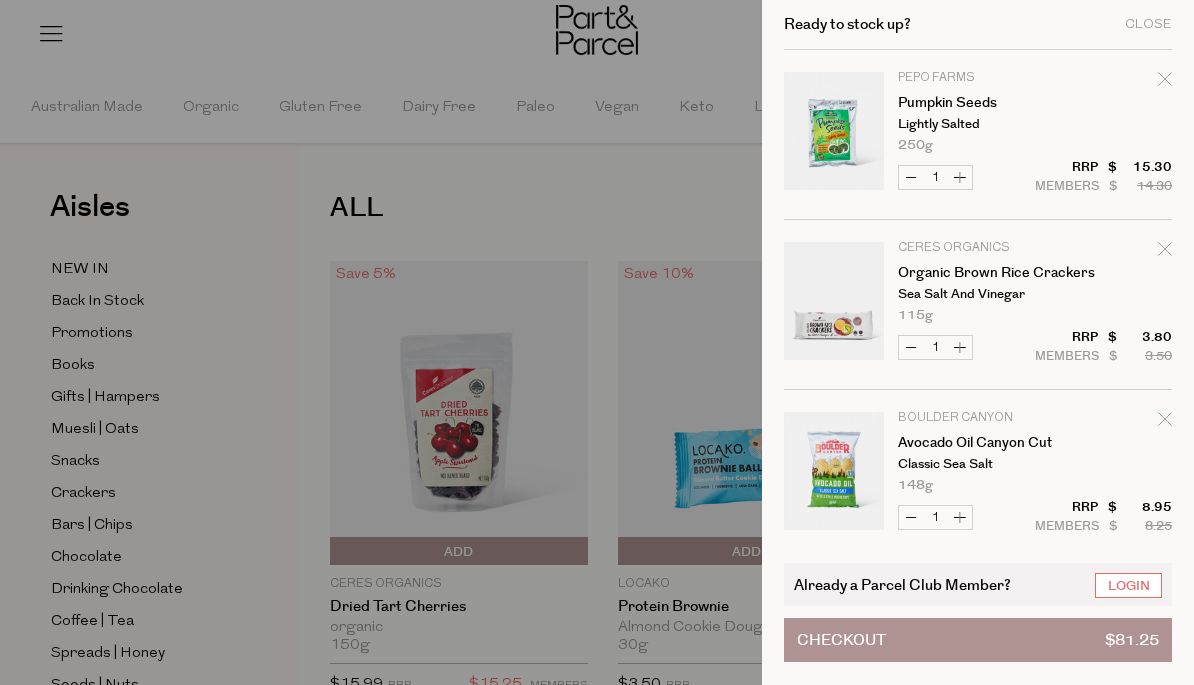 click on "Ready to stock up?
Close
Image
Product
Total
Qty
Pepo Farms
Pumpkin Seeds
Lightly Salted
250g 1 $ $" at bounding box center [978, 342] 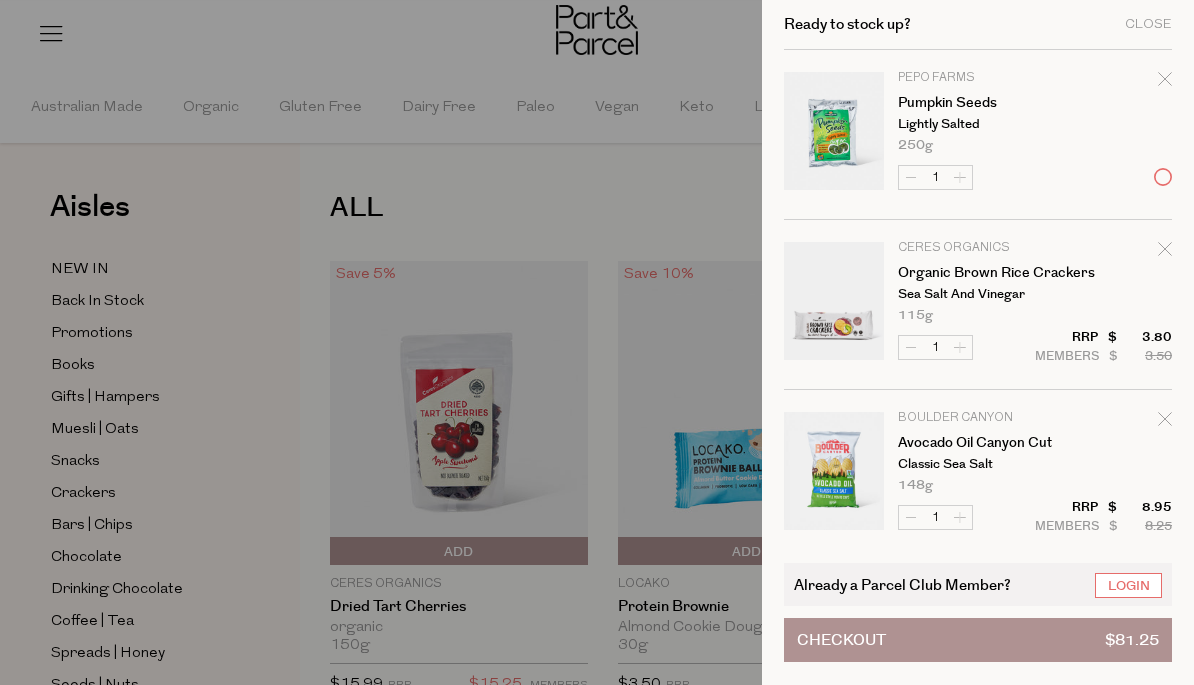 click on "Image
Product
Total
Qty
Pepo Farms
Pumpkin Seeds
Lightly Salted
250g
Only 2 Available
1 $ $ 14.30" at bounding box center (978, 1070) 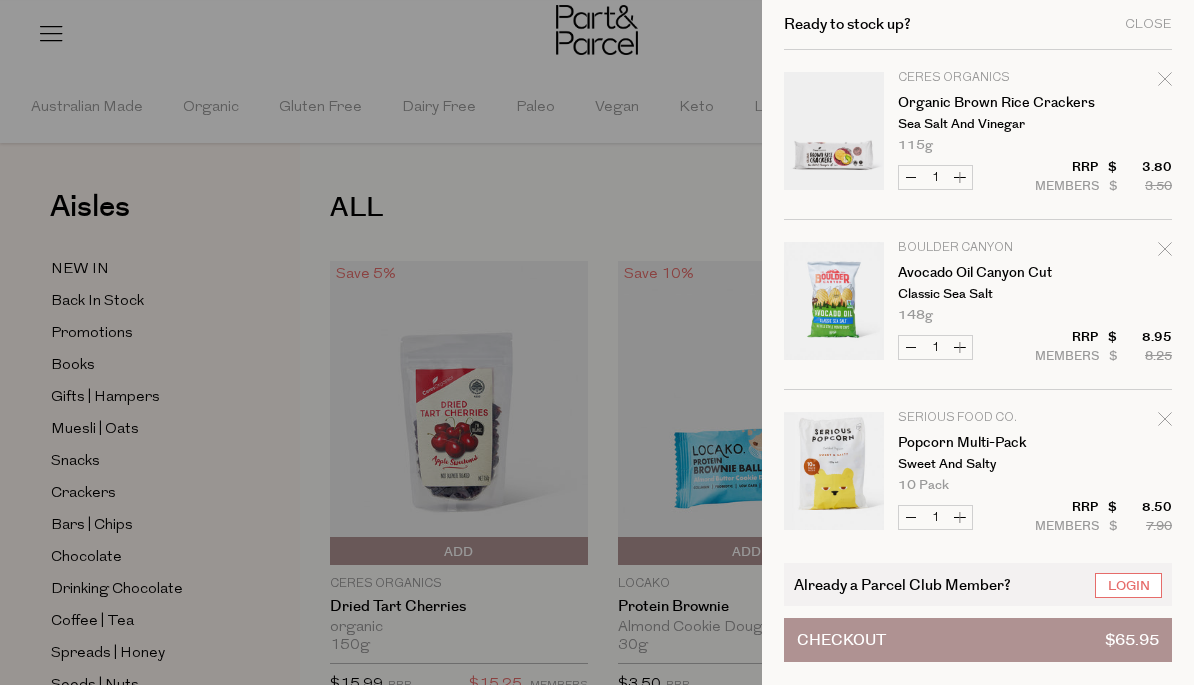 click 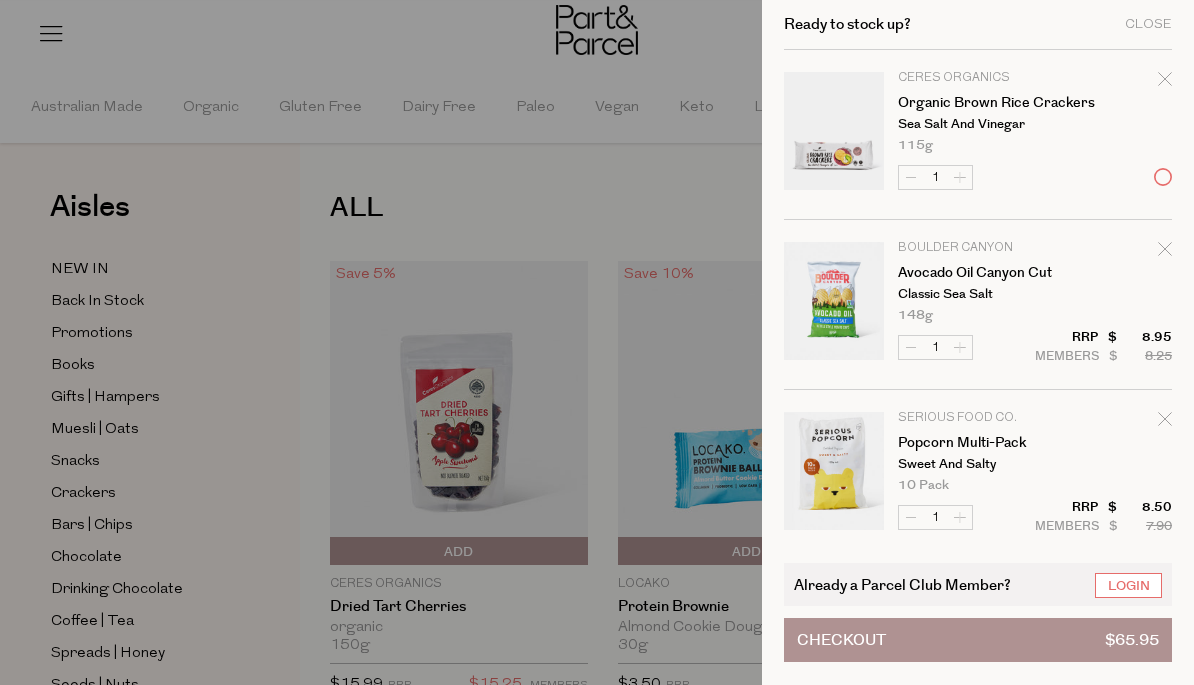 click on "Image
Product
Total
Qty
Ceres Organics
Organic Brown Rice Crackers
Sea Salt and Vinegar
115g
Only 53 Available 1 $[PRICE] $[PRICE]
1" at bounding box center (978, 985) 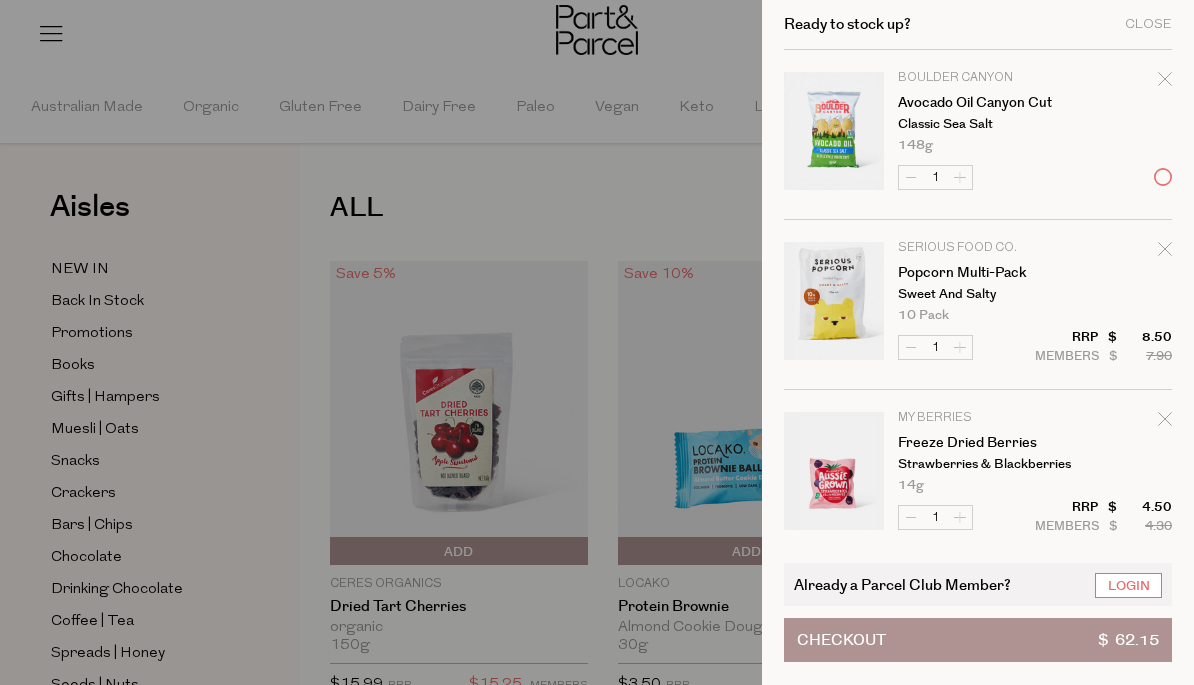 click on "Image
Product
Total
Qty
Boulder Canyon
Avocado Oil Canyon Cut
Classic Sea Salt
148g
1 $ $ 8.25" at bounding box center (978, 900) 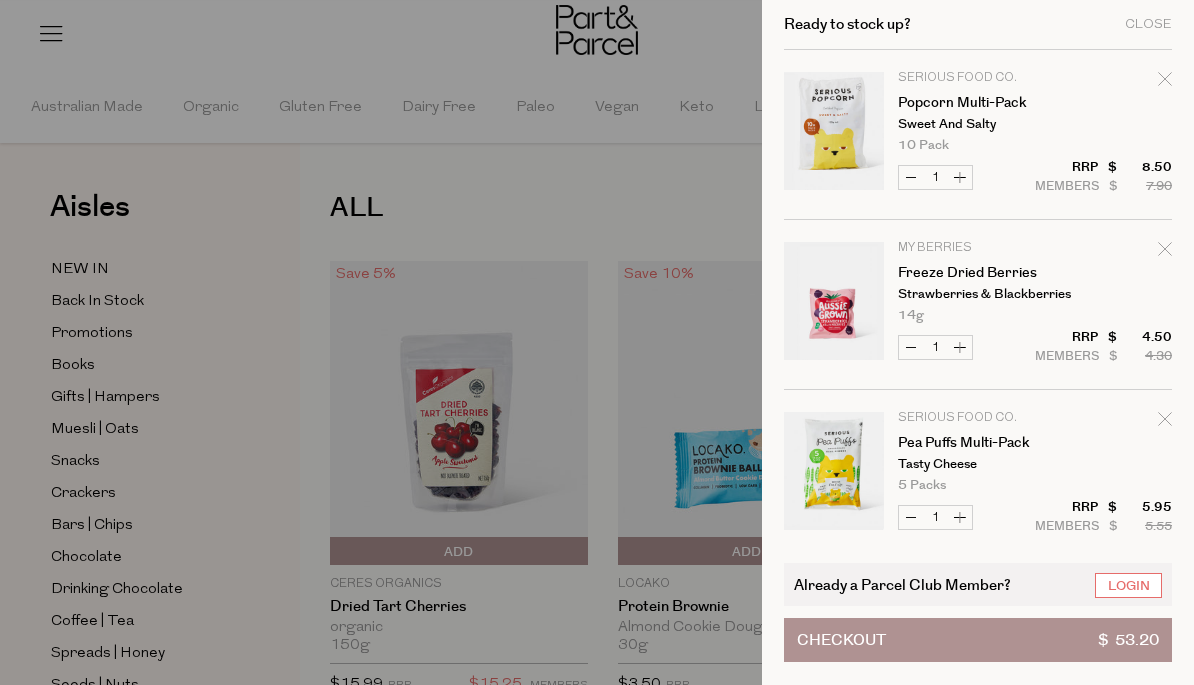 click at bounding box center (1165, 82) 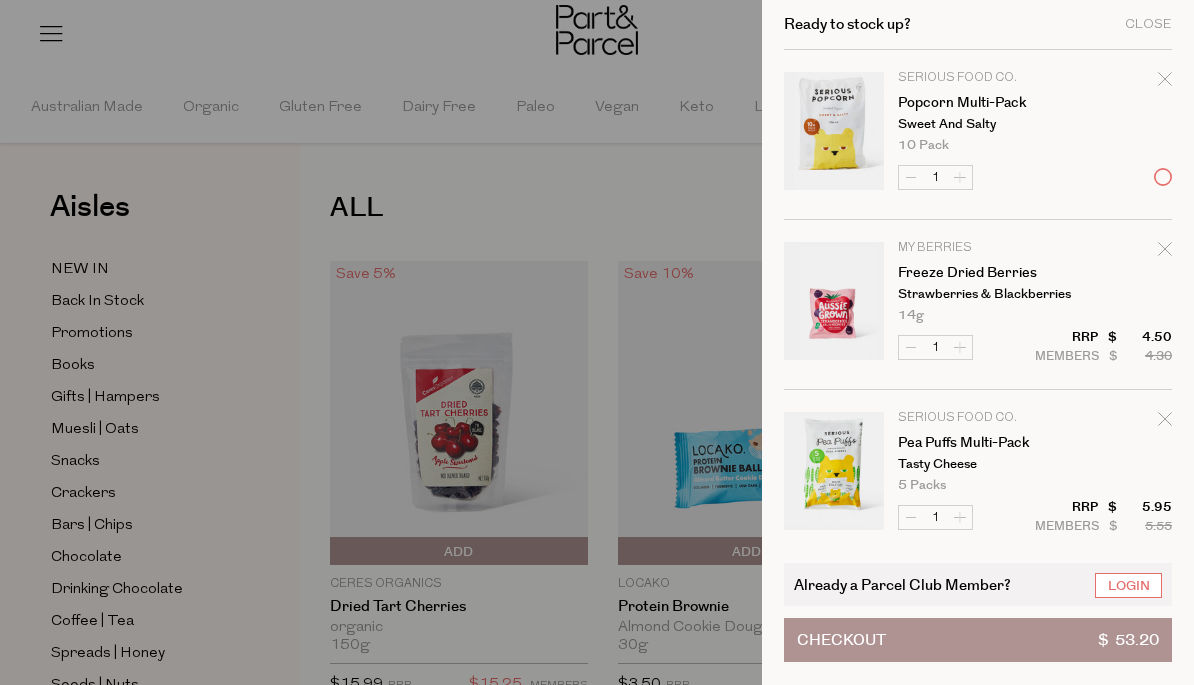 click on "Ready to stock up?
Close
Image
Product
Total
Qty
Serious Food Co.
Popcorn Multi-Pack
Sweet and Salty" at bounding box center (978, 342) 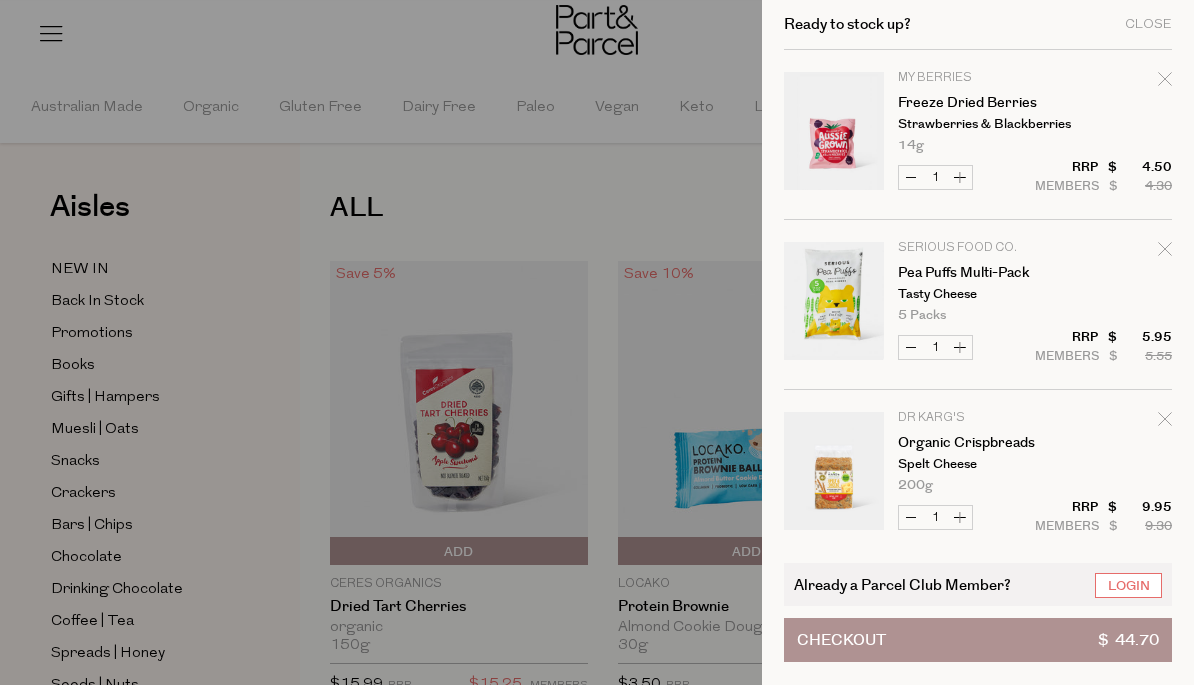 click on "My Berries
Freeze Dried Berries
Strawberries & Blackberries
14g
Only 28 Available" at bounding box center (1035, 112) 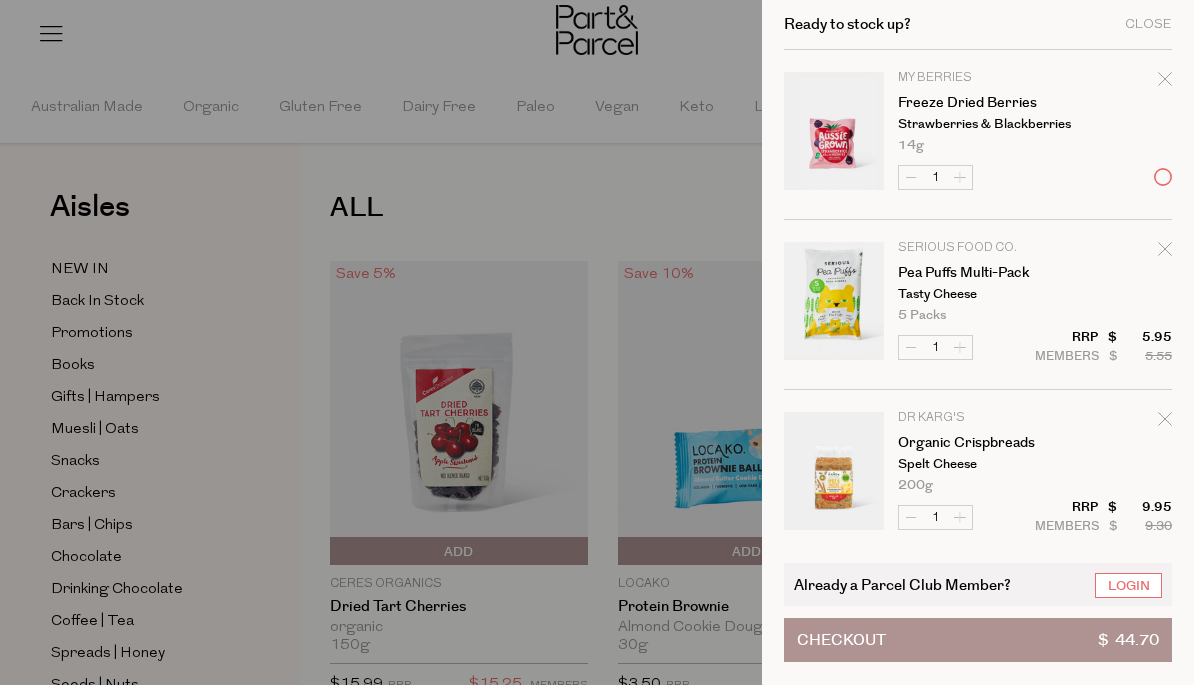 click on "Image
Product
Total
Qty
My Berries
Freeze Dried Berries
Strawberries & Blackberries
14g
Only 28 Available 1 $ $ 4.30
1 $ $" at bounding box center [978, 730] 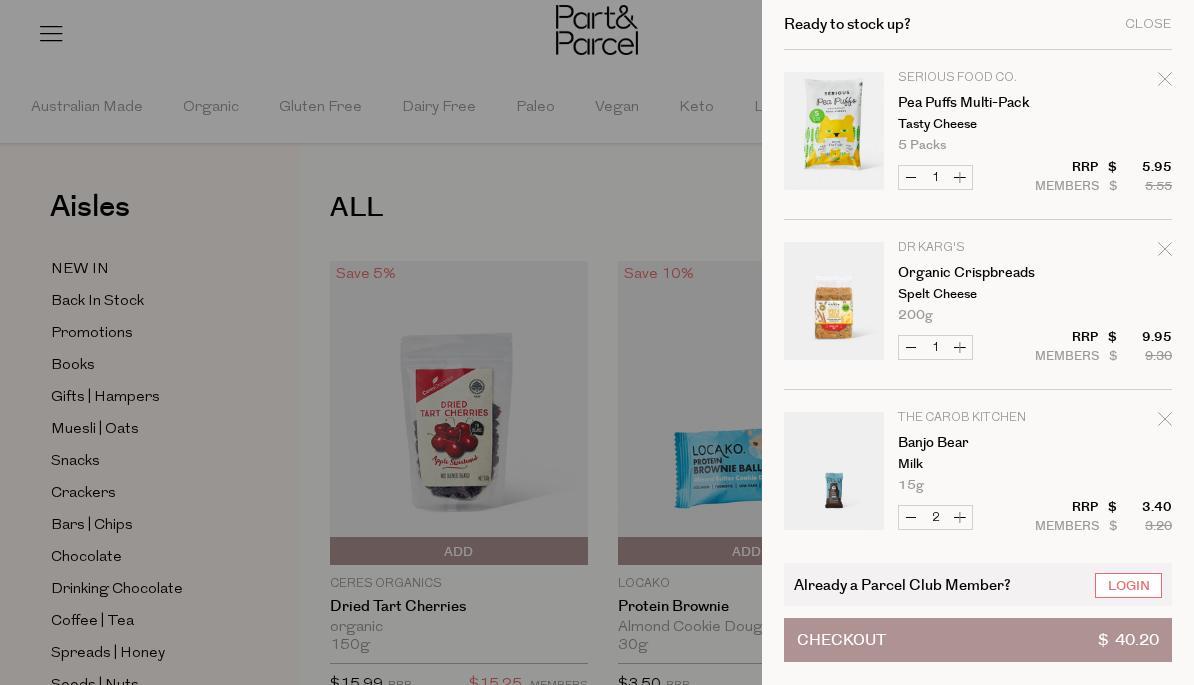 click 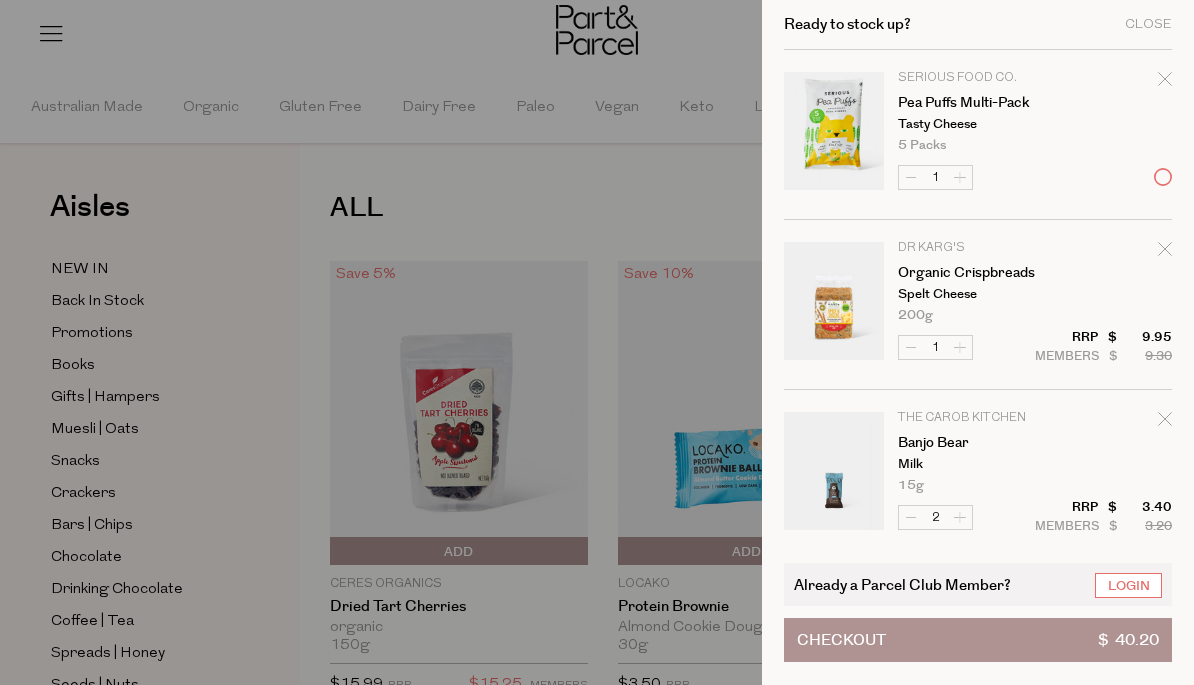 click on "Ready to stock up?
Close
Image
Product
Total
Qty
Serious Food Co.
Pea Puffs Multi-Pack
Tasty Cheese
1" at bounding box center [978, 342] 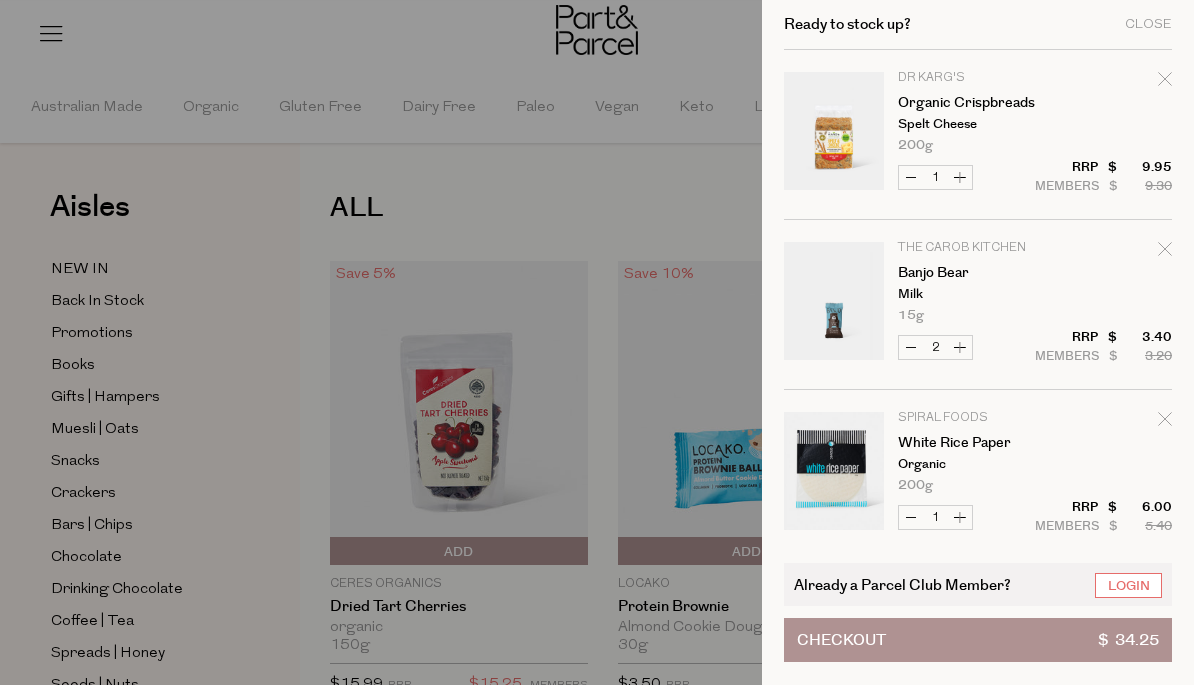 click 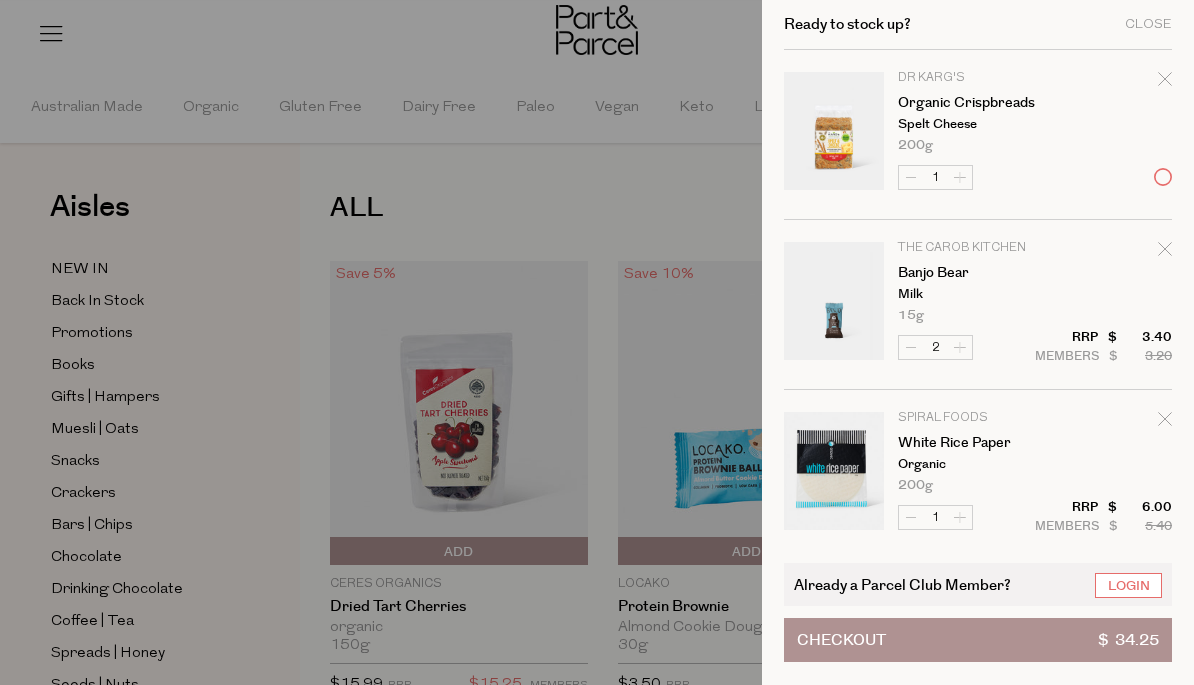 click on "Ready to stock up?
Close
Image
Product
Total
Qty
Dr Karg's
Organic Crispbreads
Spelt Cheese
200g 1 $[PRICE]" at bounding box center (978, 342) 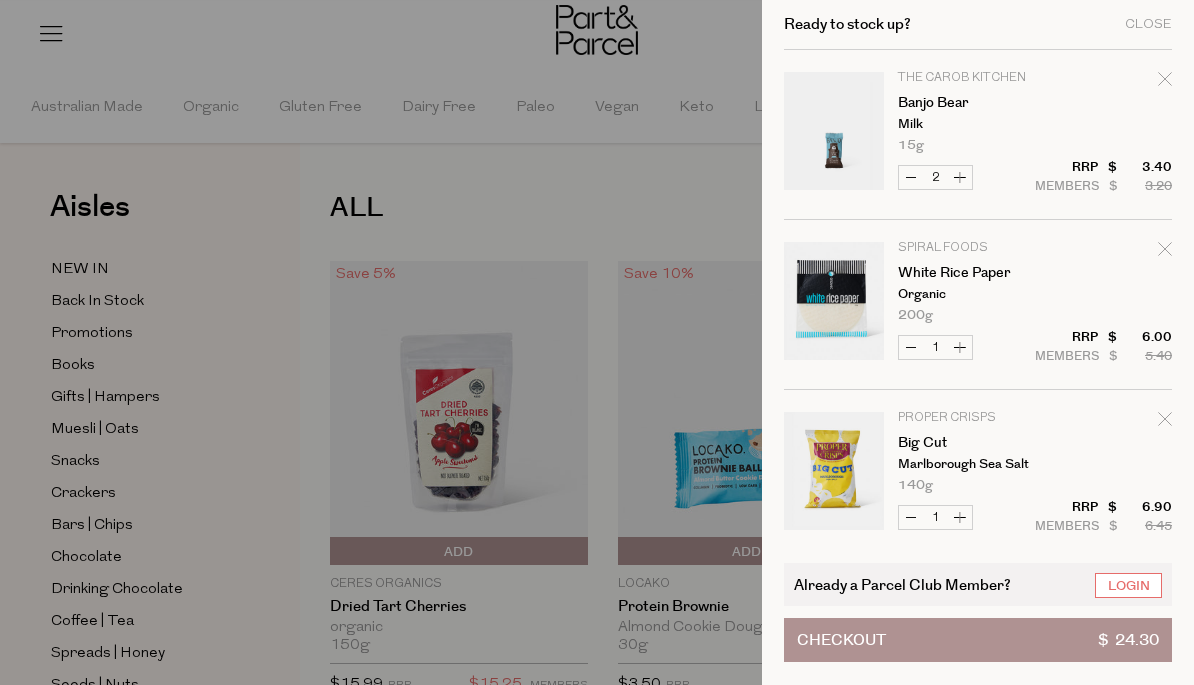 click 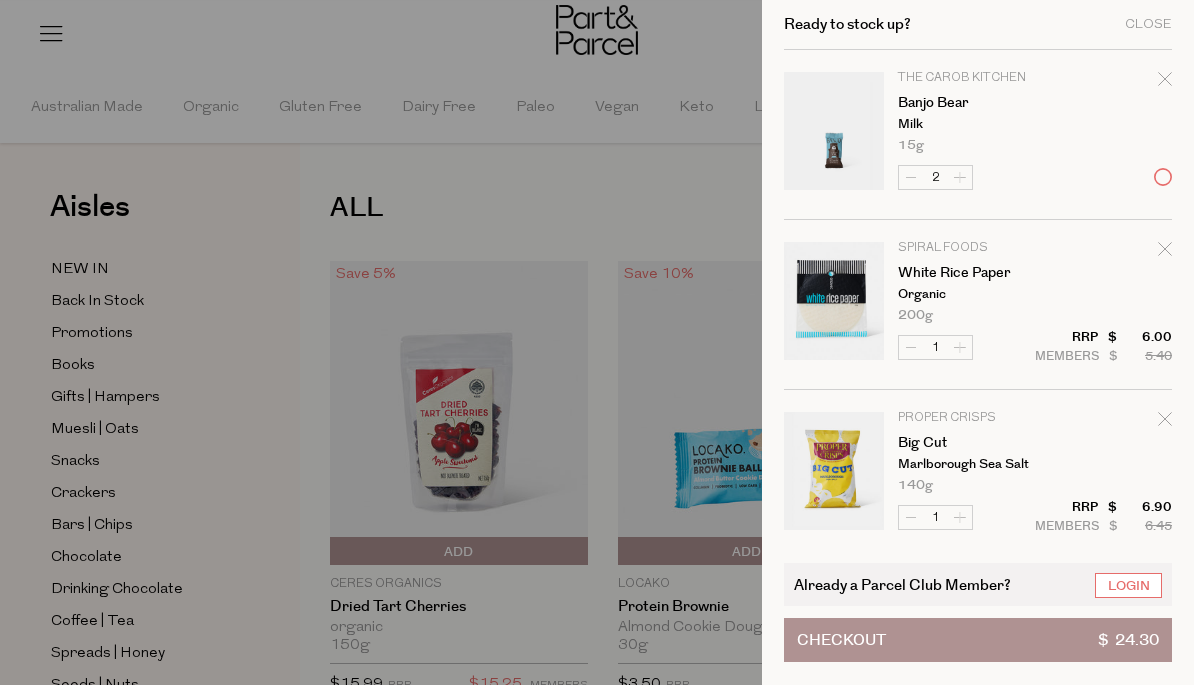 click on "Ready to stock up?
Close
Image
Product
Total
Qty
The Carob Kitchen
Banjo Bear
Milk
15g 2 $[PRICE] $[PRICE]" at bounding box center (978, 342) 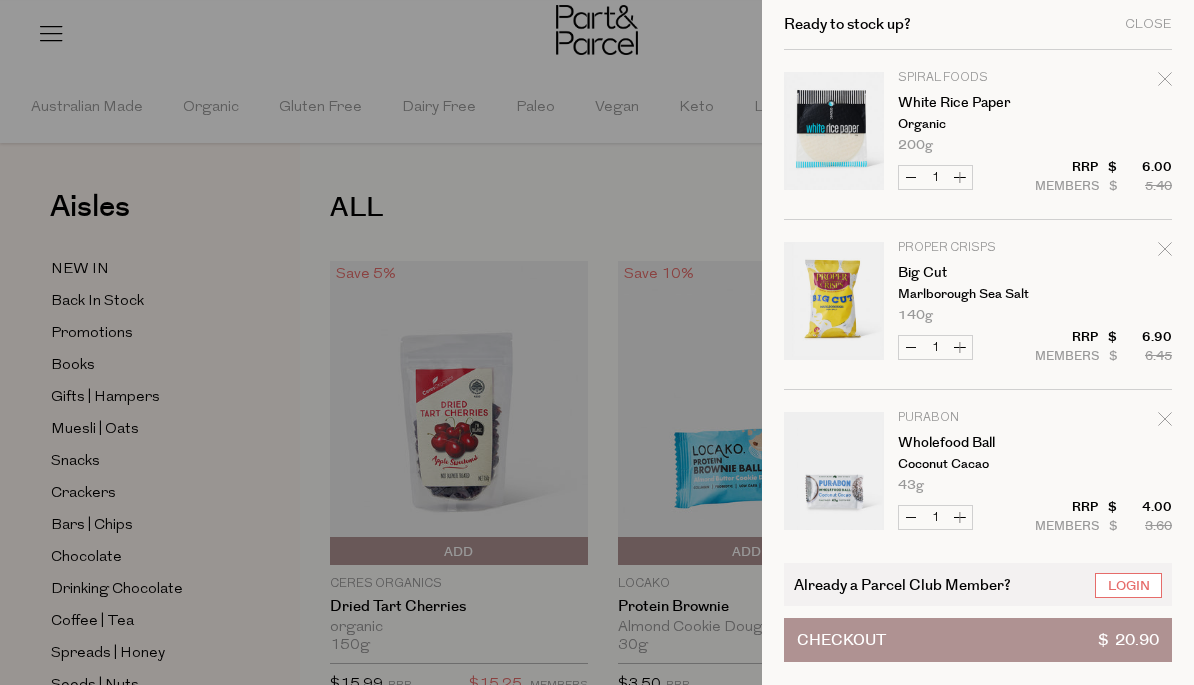 click on "Ready to stock up?
Close
Image
Product
Total
Qty
Spiral Foods
White Rice Paper
Organic
200g 1 $ $" at bounding box center (978, 342) 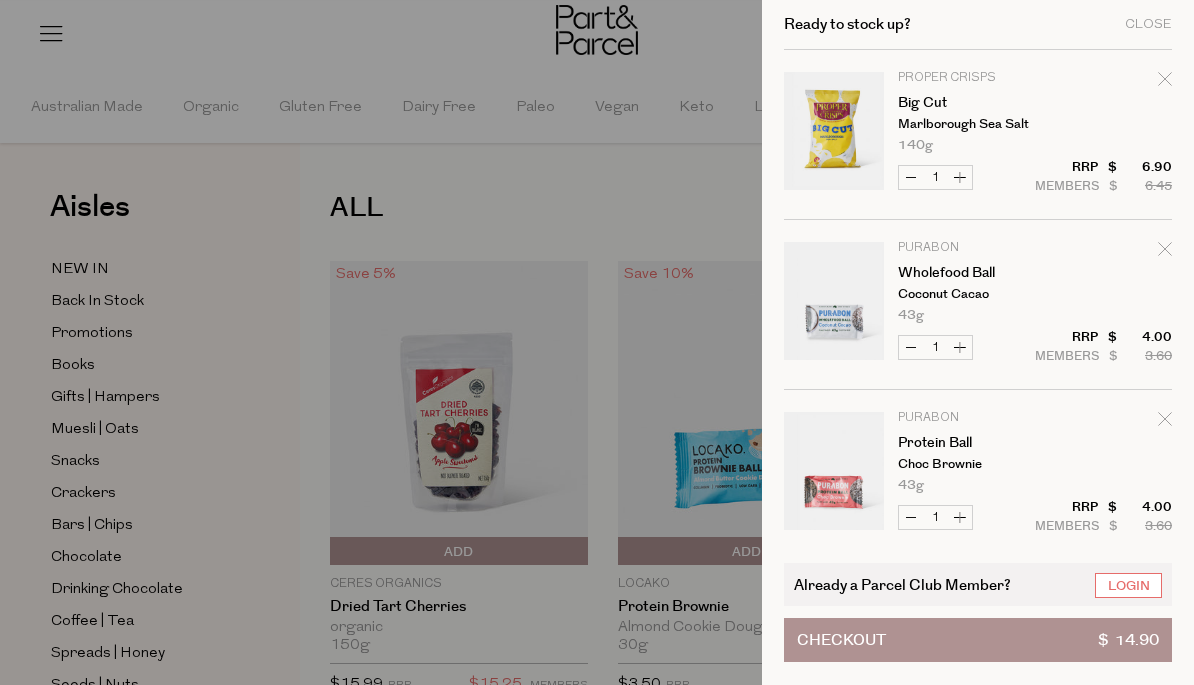 click on "Proper Crisps
Big Cut
Marlborough Sea Salt
140g
Only 21 Available
Decrease Big Cut 1 $[PRICE] $[PRICE]" at bounding box center [978, 305] 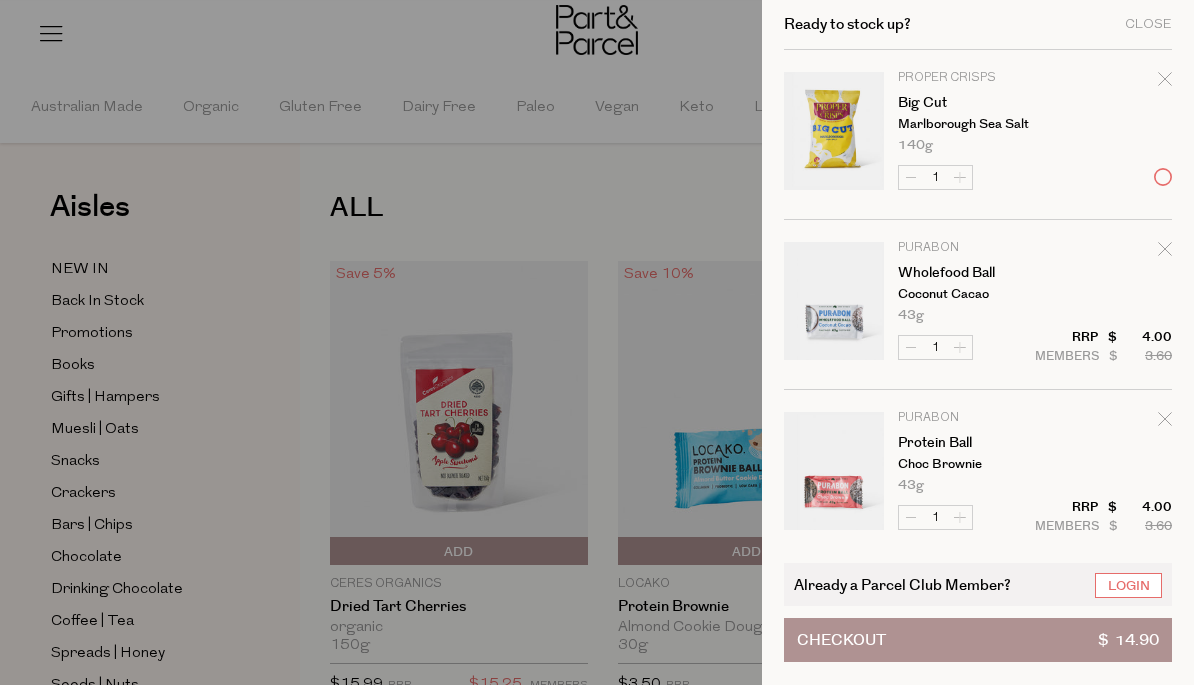 click on "Image
Product
Total
Qty
Proper Crisps
Big Cut
Marlborough Sea Salt
140g
Only 21 Available
1 $ $" at bounding box center (978, 305) 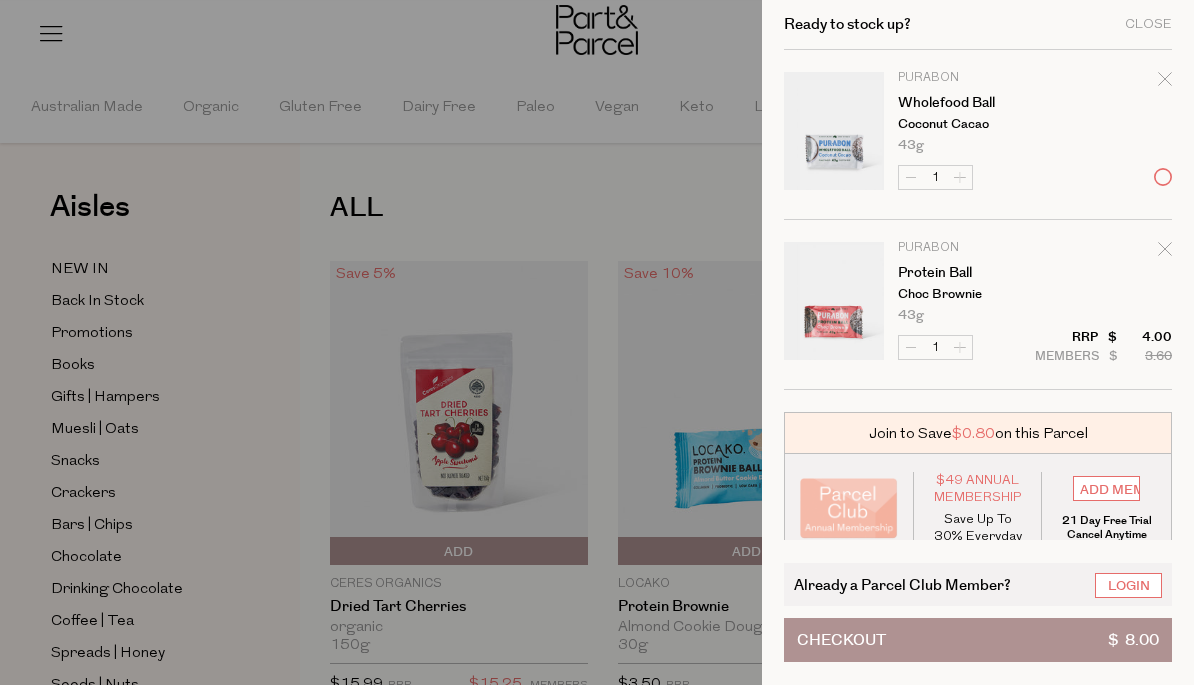 click on "Image
Product
Total
Qty
Purabon
Wholefood Ball
Coconut Cacao
43g
Only 18 Available
1 $[PRICE] $[PRICE]" at bounding box center (978, 220) 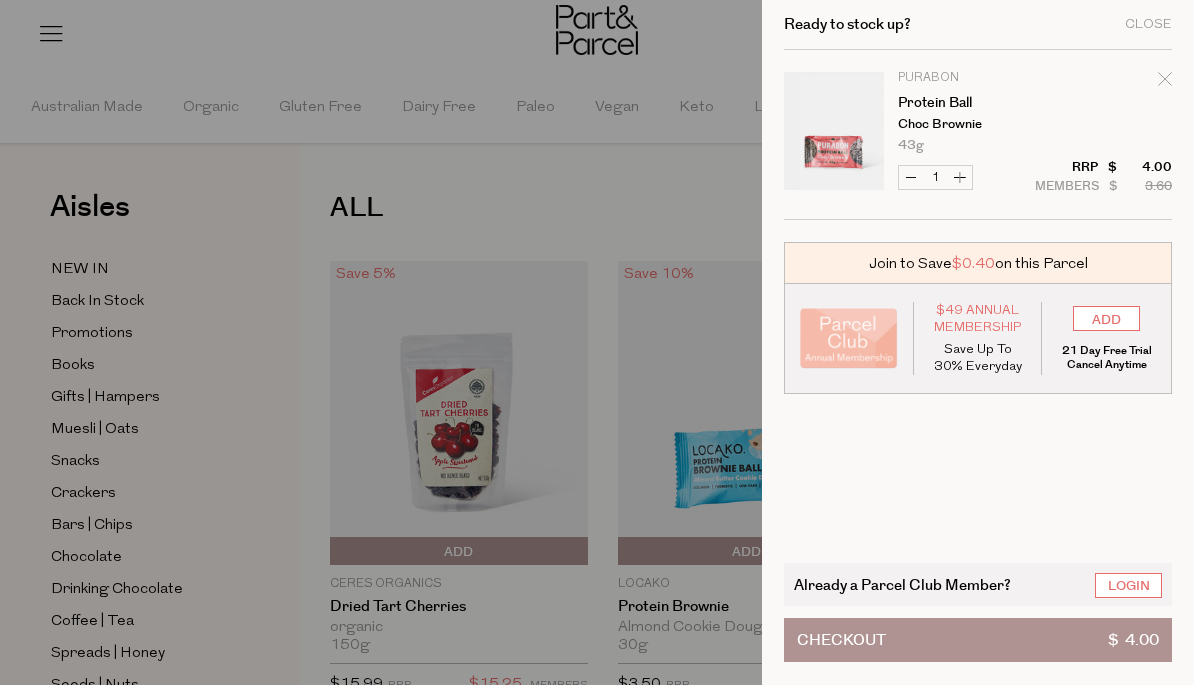 click 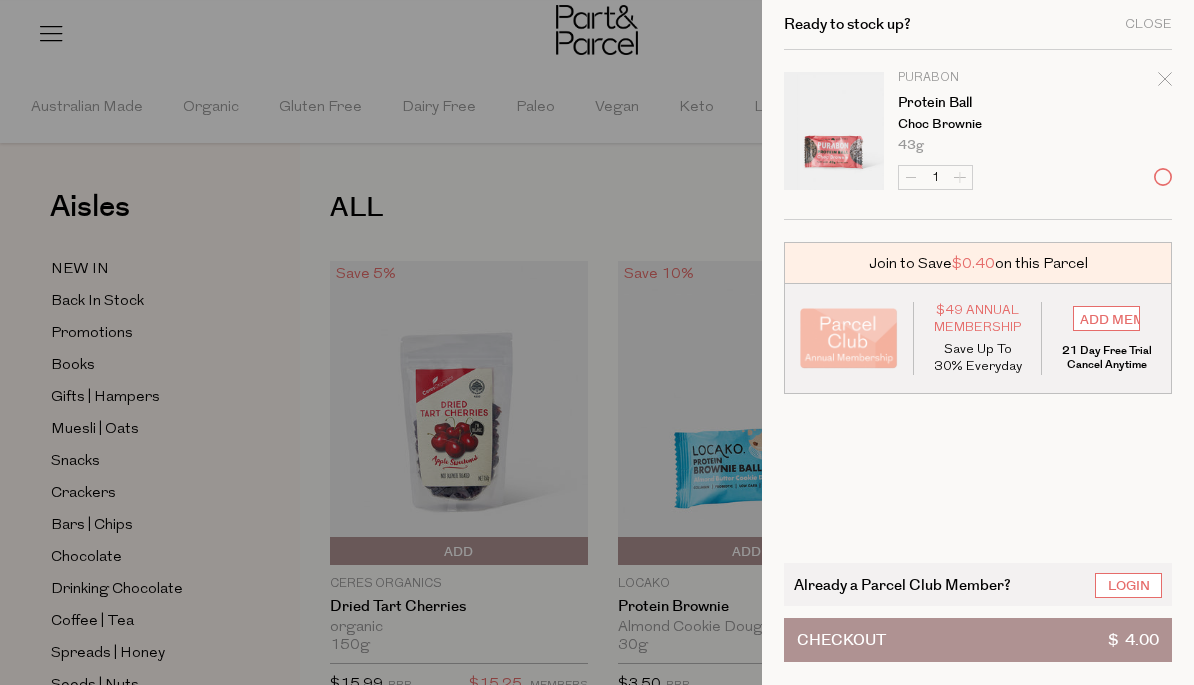 click on "Ready to stock up?
Close
Image
Product
Total
Qty
Purabon
Protein Ball
Choc Brownie
43g 1 $ $ 3.60" at bounding box center [978, 342] 